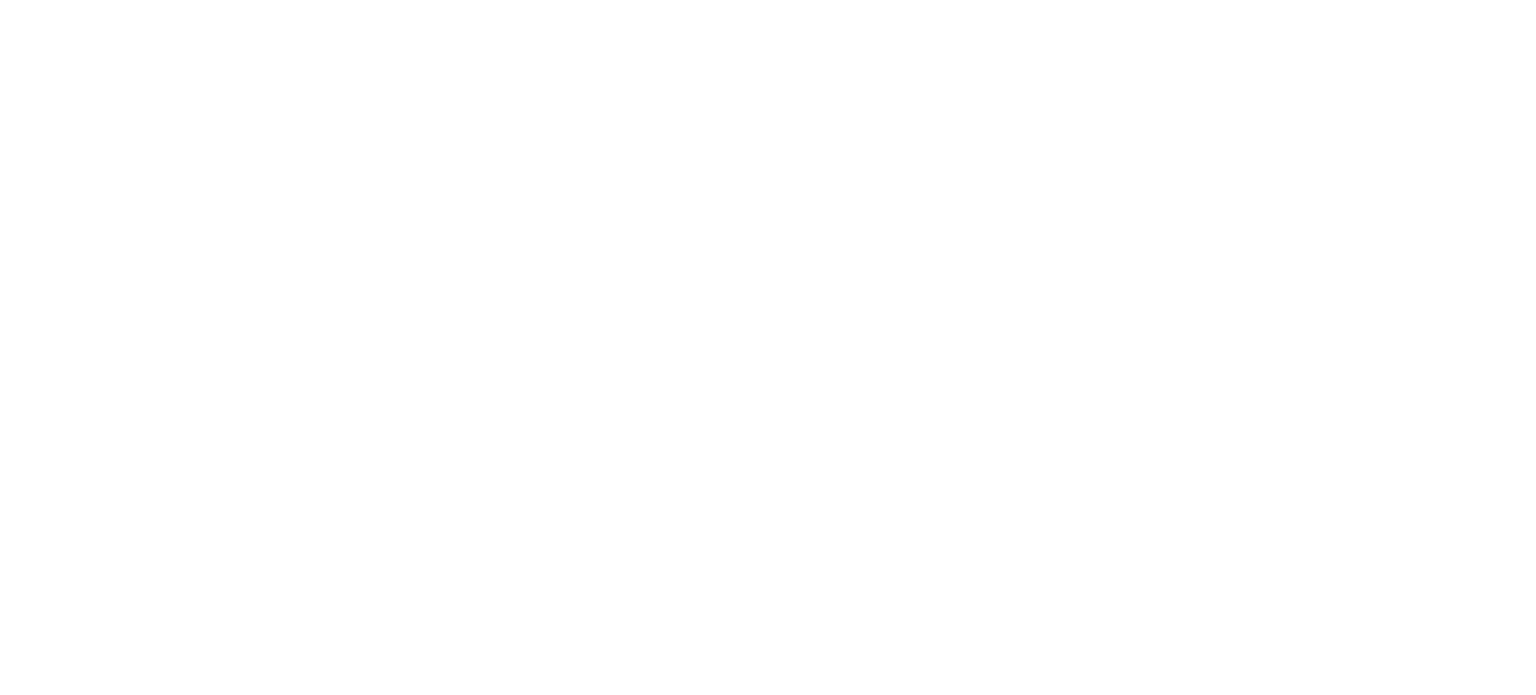 scroll, scrollTop: 0, scrollLeft: 0, axis: both 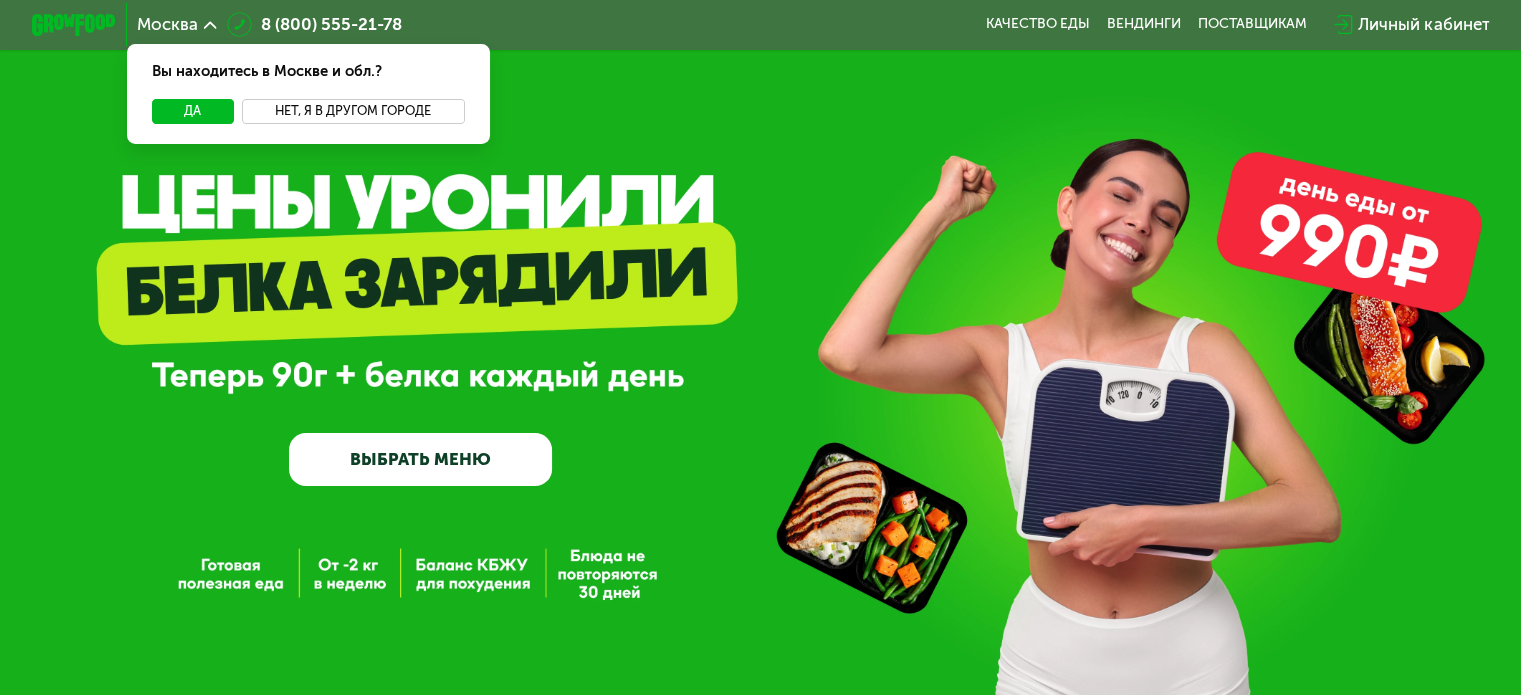 click on "Нет, я в другом городе" at bounding box center (353, 111) 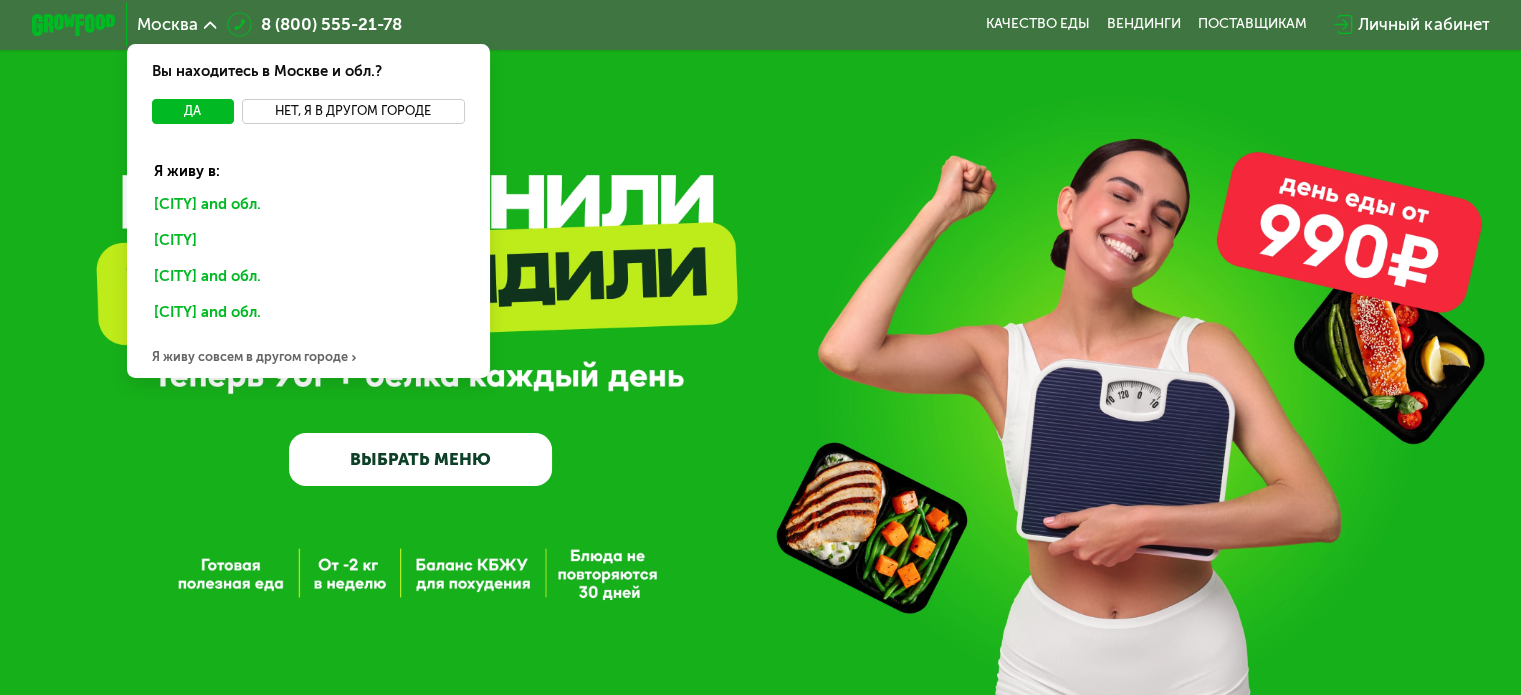 click on "Нет, я в другом городе" at bounding box center [353, 111] 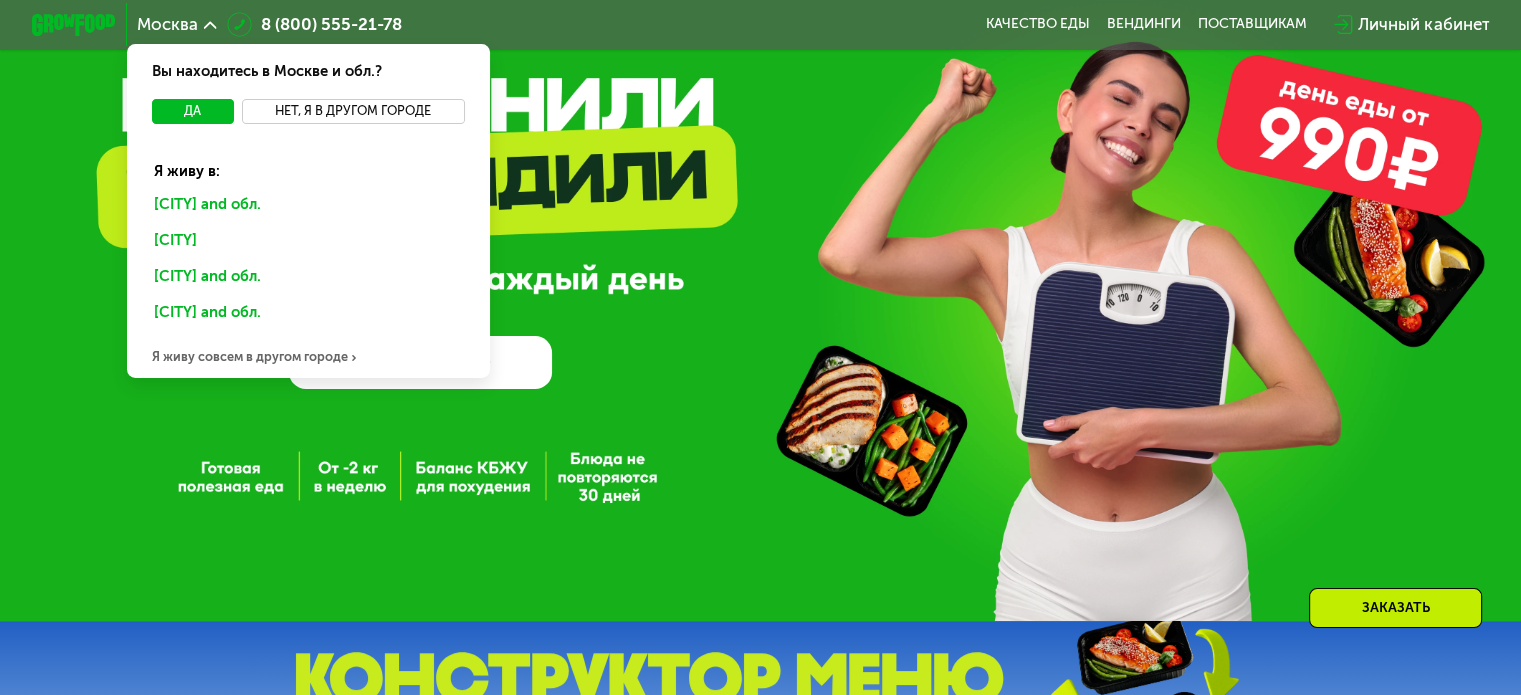 scroll, scrollTop: 300, scrollLeft: 0, axis: vertical 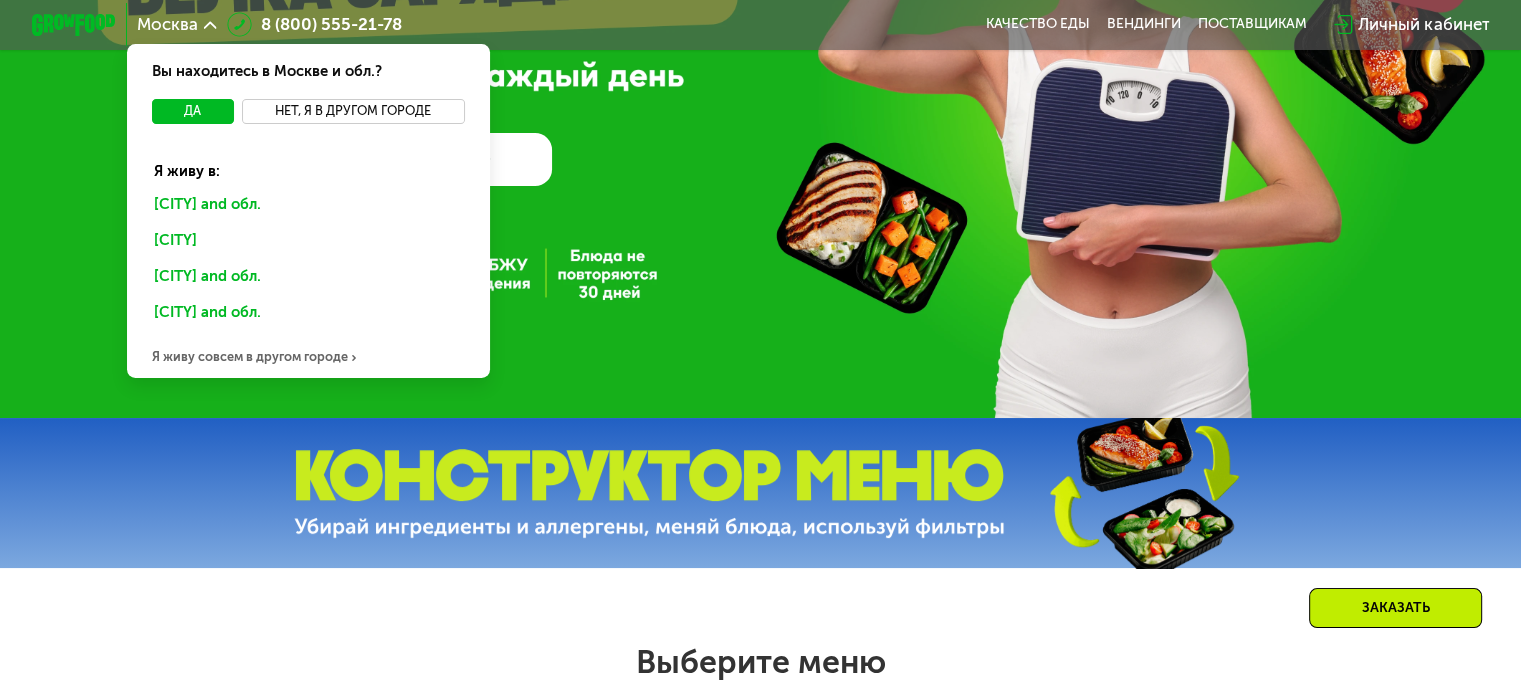 click on "Нет, я в другом городе" at bounding box center (353, 111) 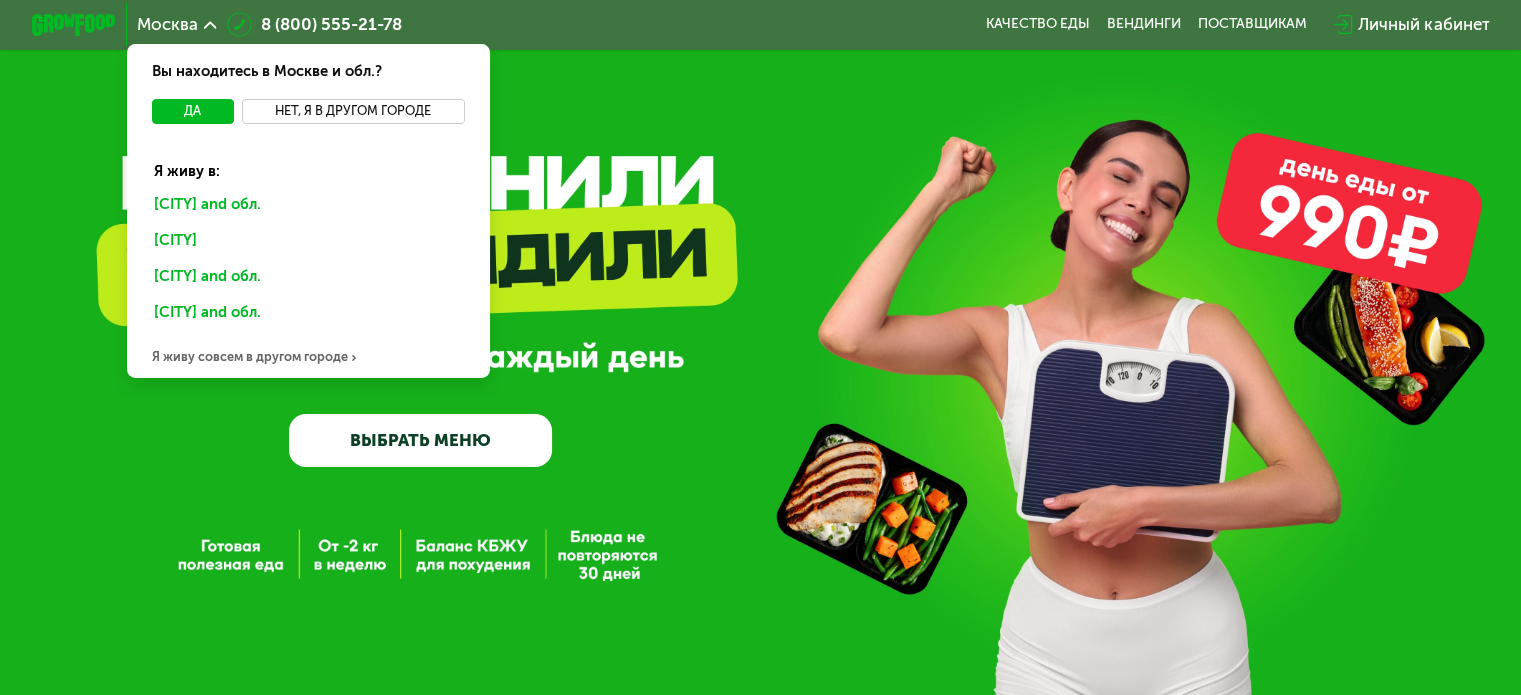scroll, scrollTop: 0, scrollLeft: 0, axis: both 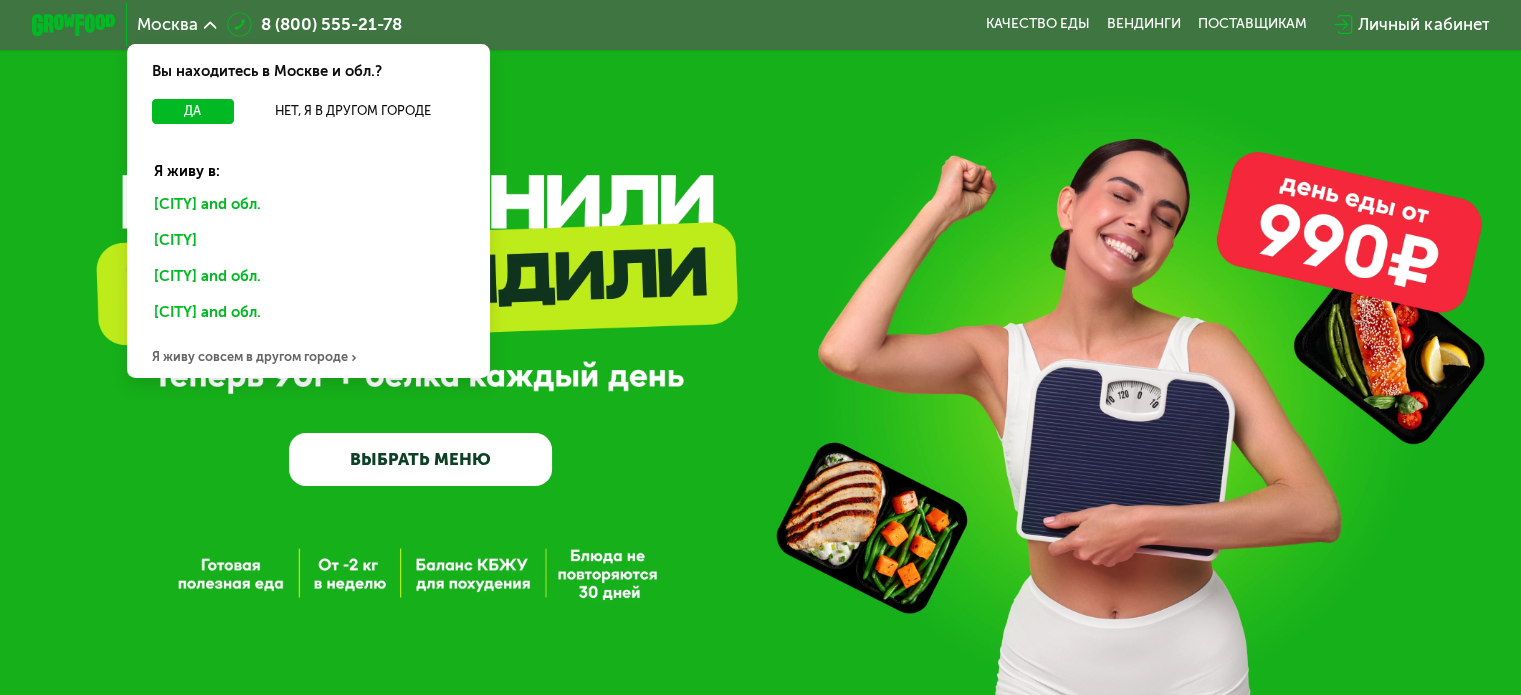 click 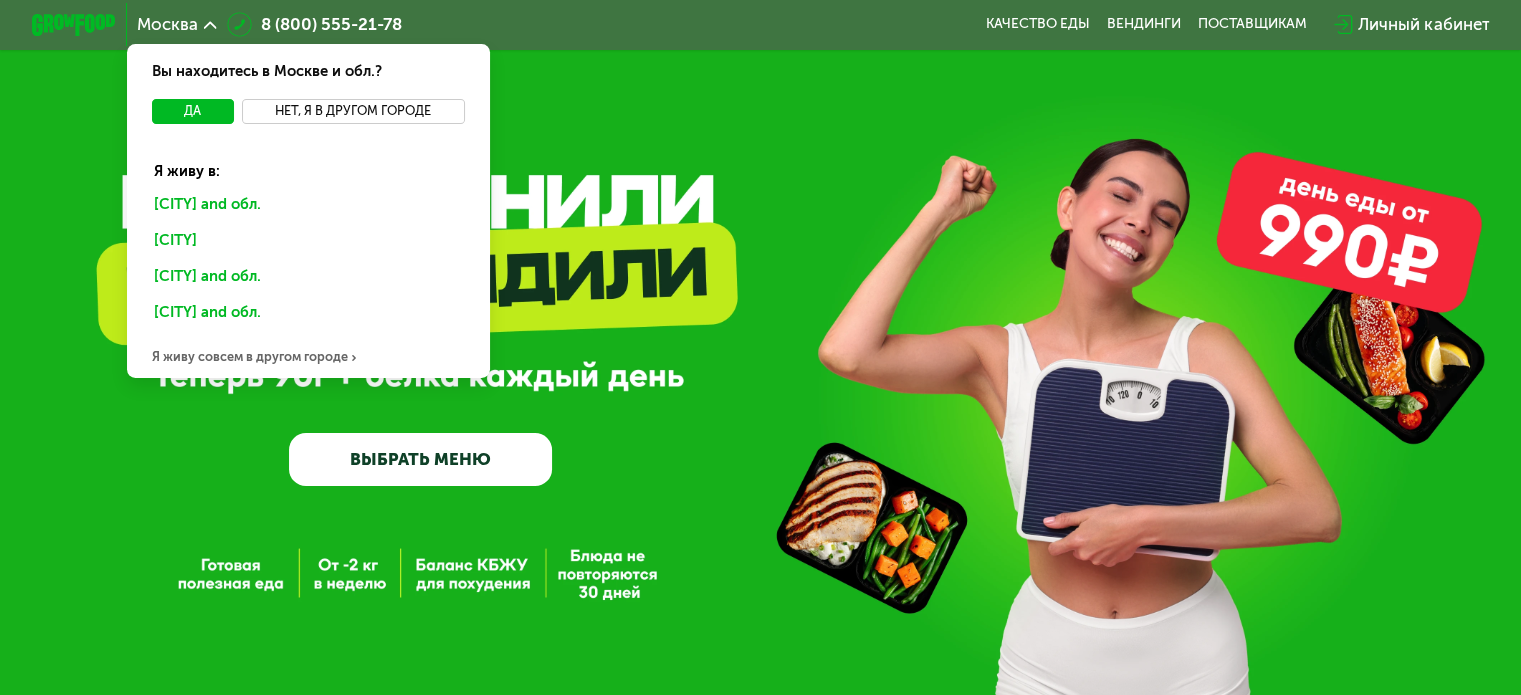 click on "Нет, я в другом городе" at bounding box center (353, 111) 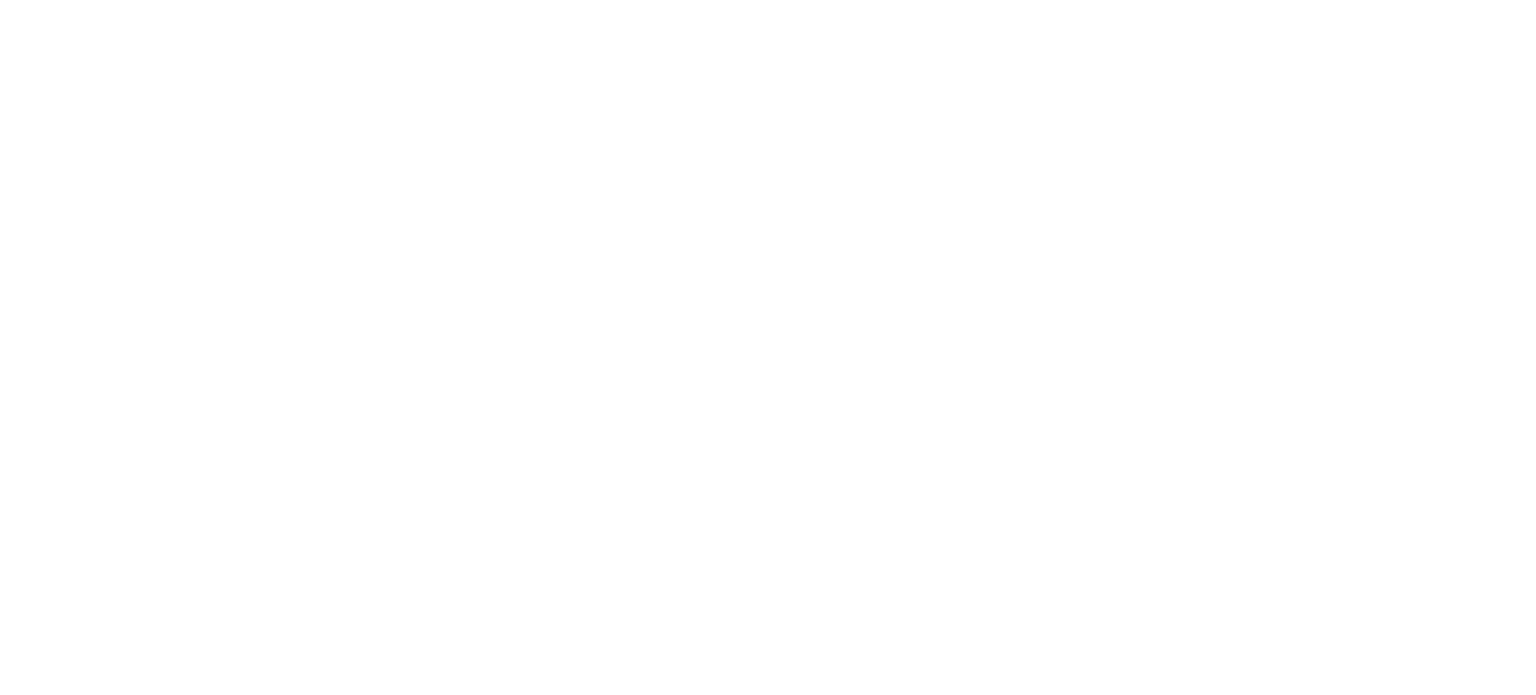 scroll, scrollTop: 0, scrollLeft: 0, axis: both 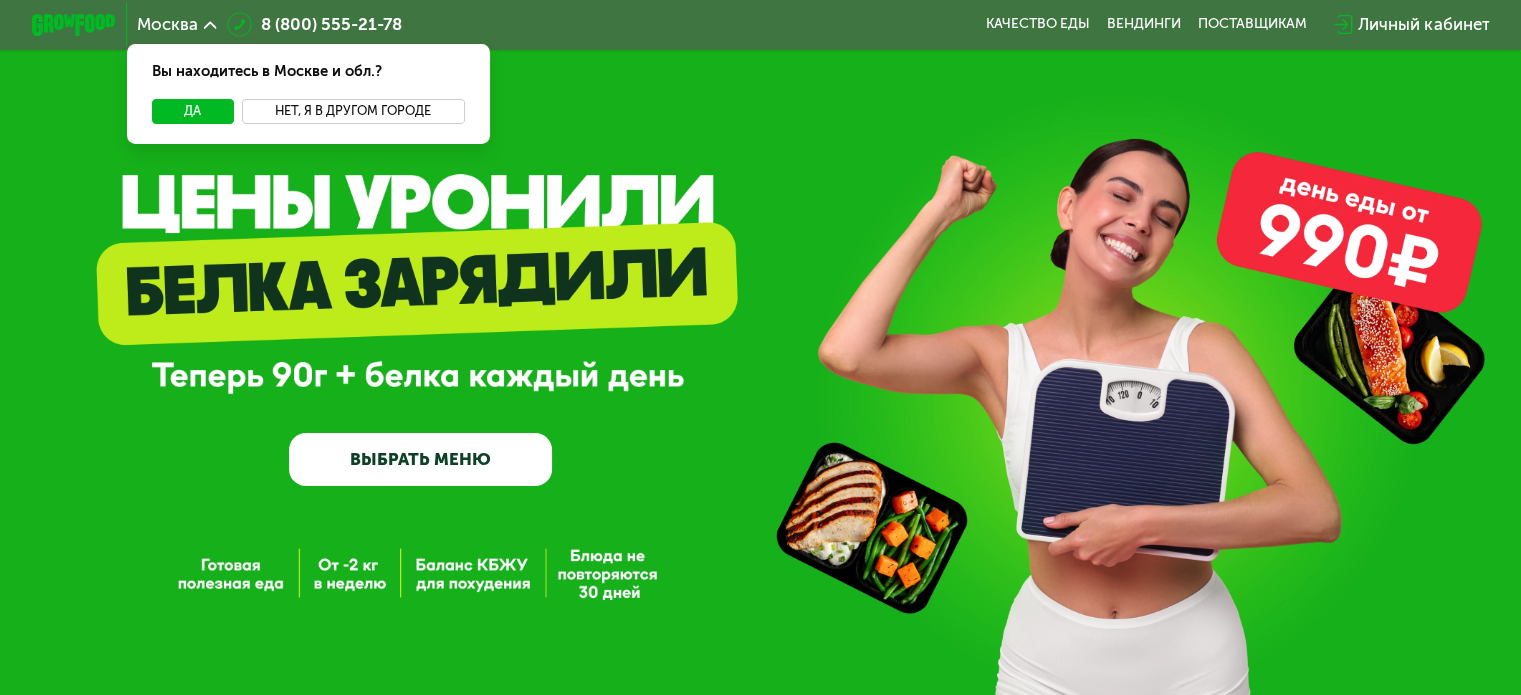 click on "Нет, я в другом городе" at bounding box center [353, 111] 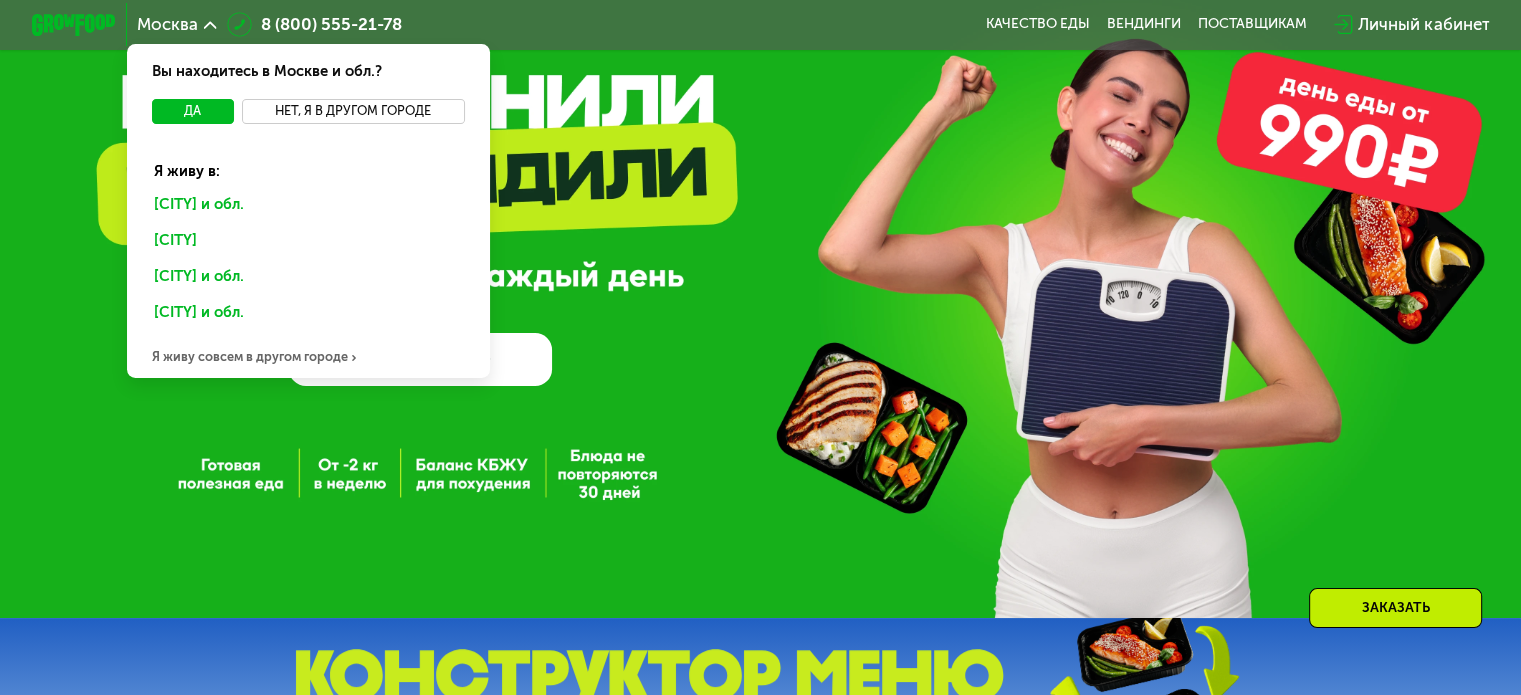 scroll, scrollTop: 400, scrollLeft: 0, axis: vertical 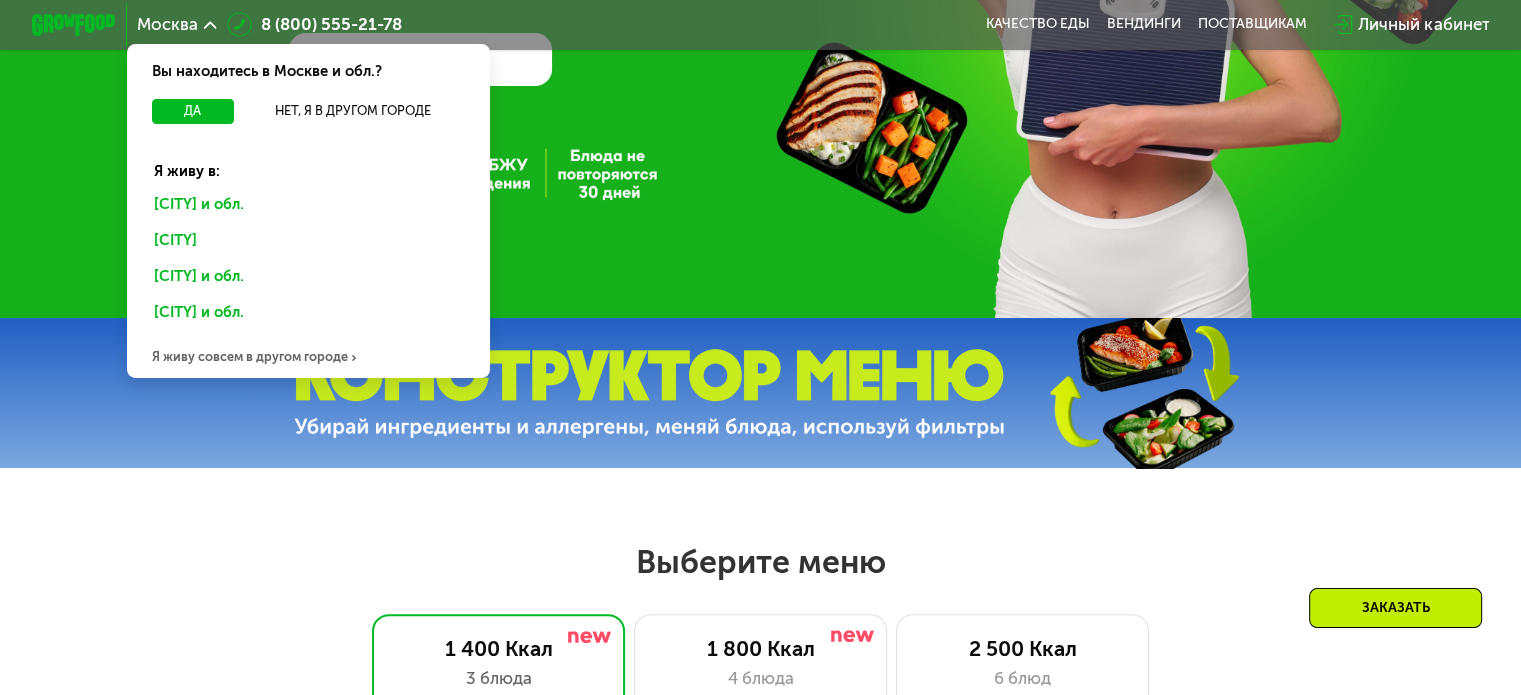 click on "Я живу совсем в другом городе" at bounding box center (308, 357) 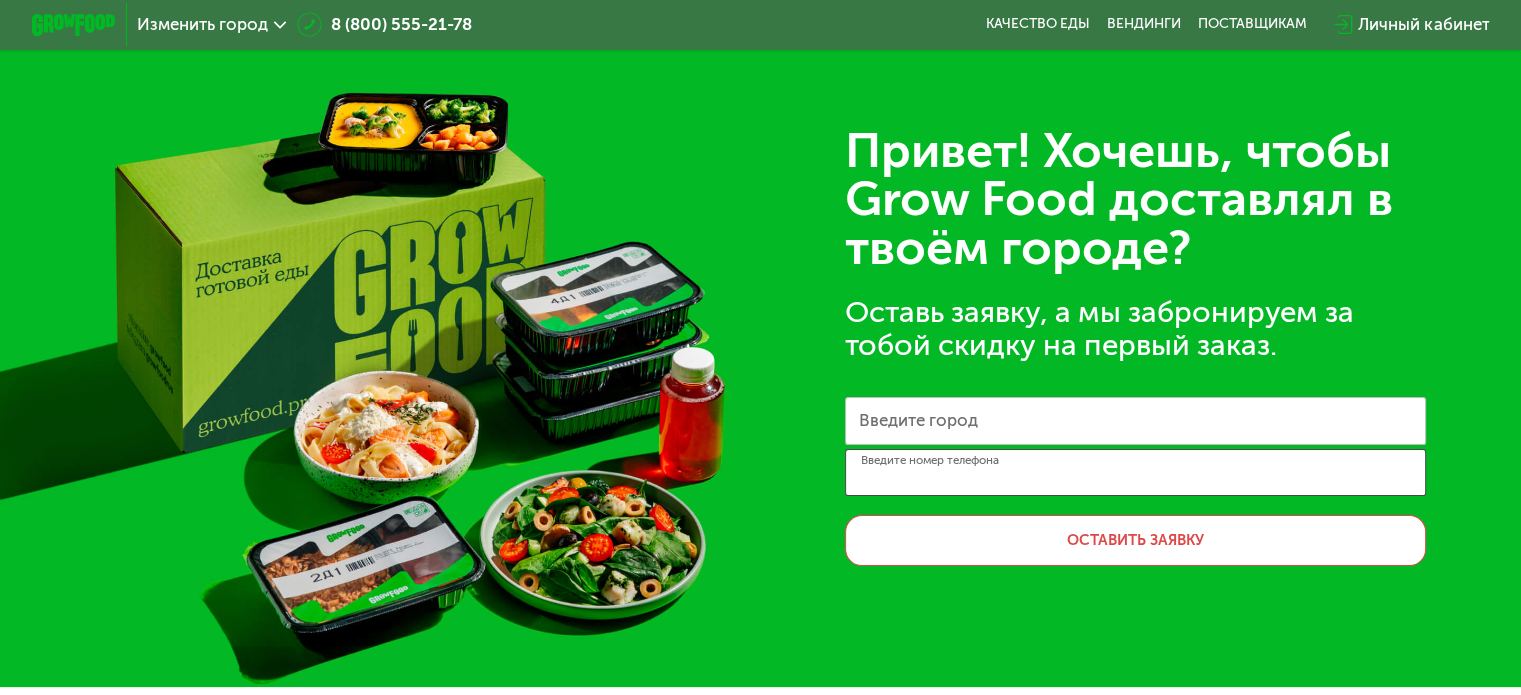 click on "Введите номер телефона" at bounding box center (1135, 473) 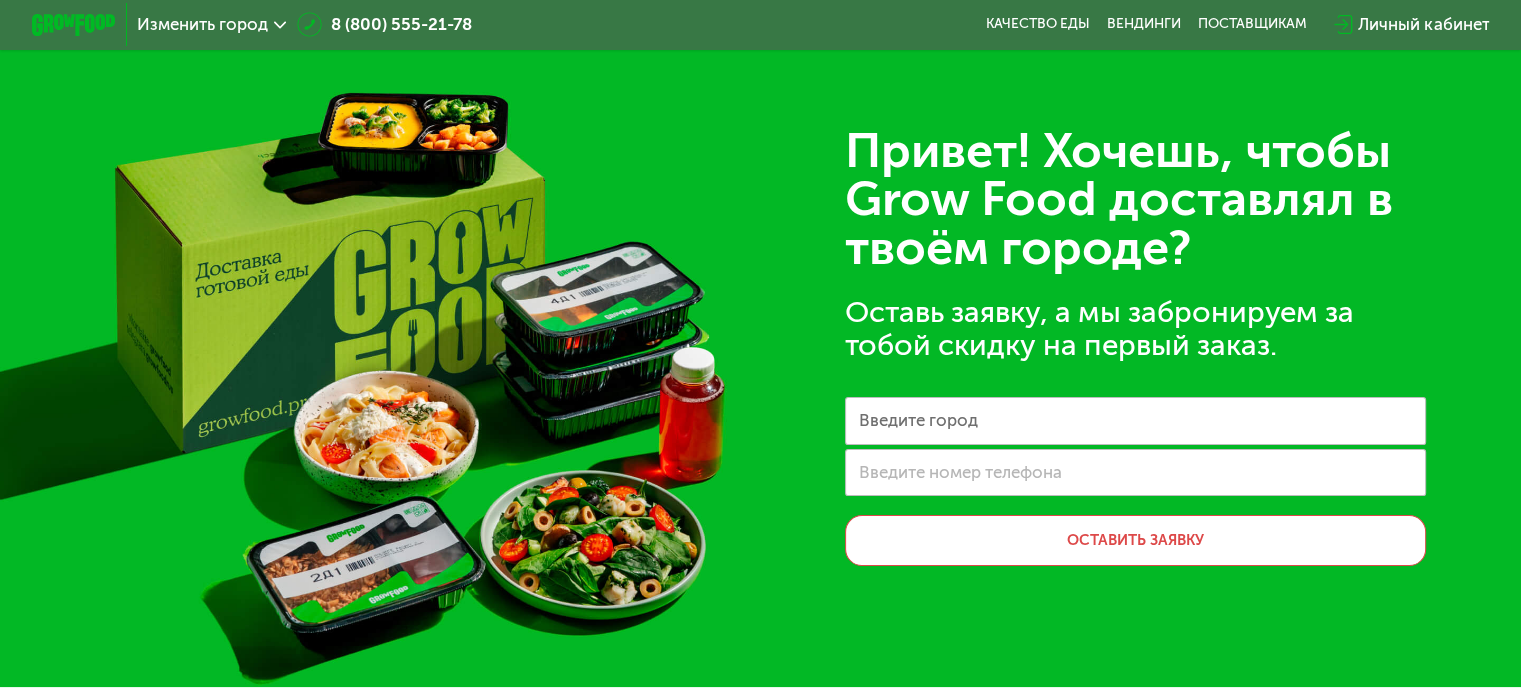click on "Введите город" at bounding box center [918, 421] 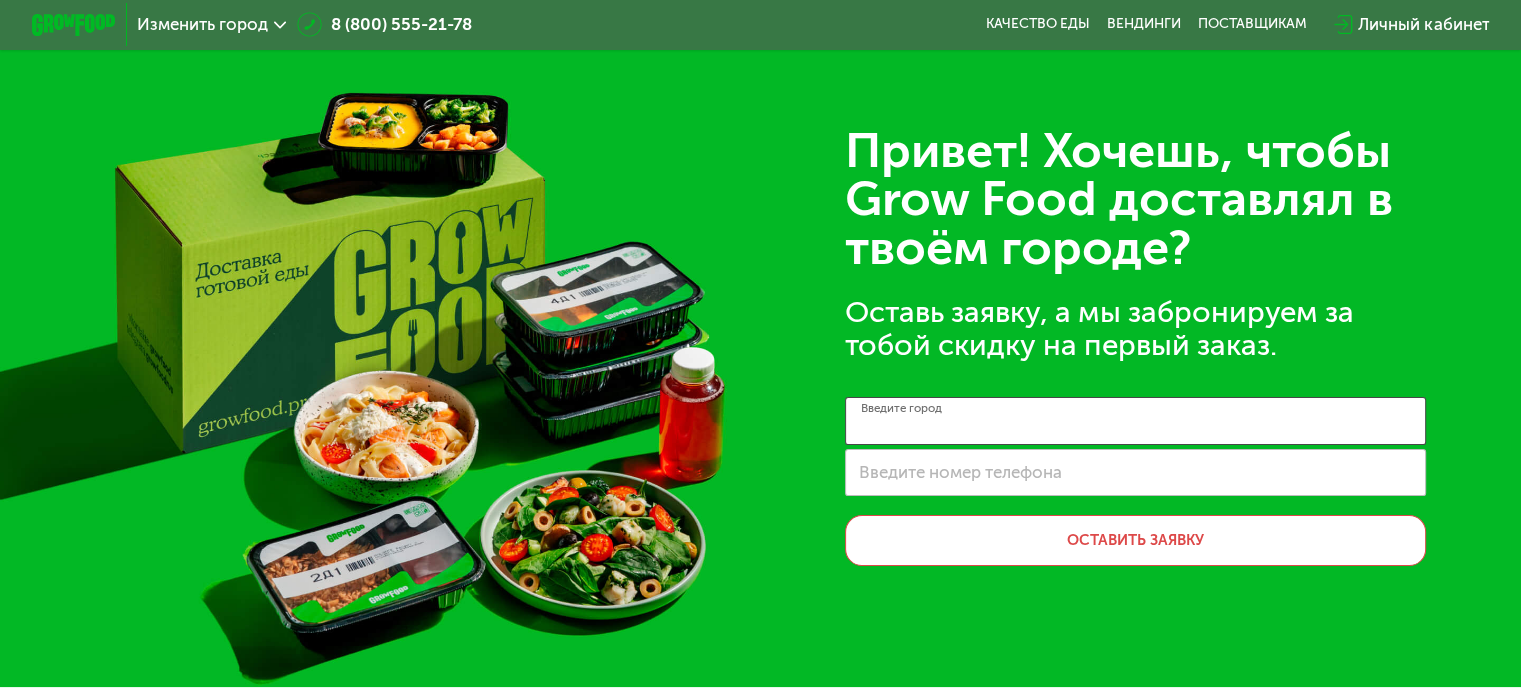 click on "Введите город" at bounding box center (1135, 421) 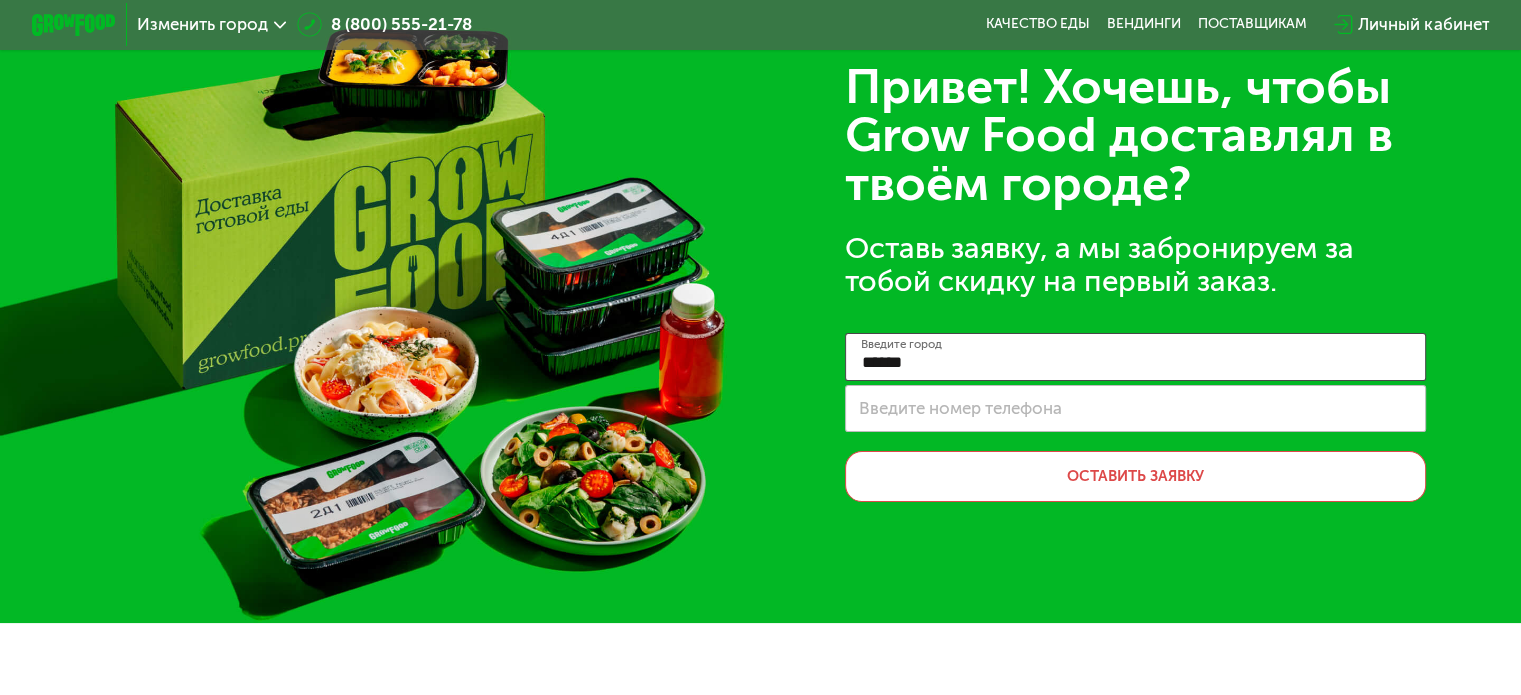 scroll, scrollTop: 100, scrollLeft: 0, axis: vertical 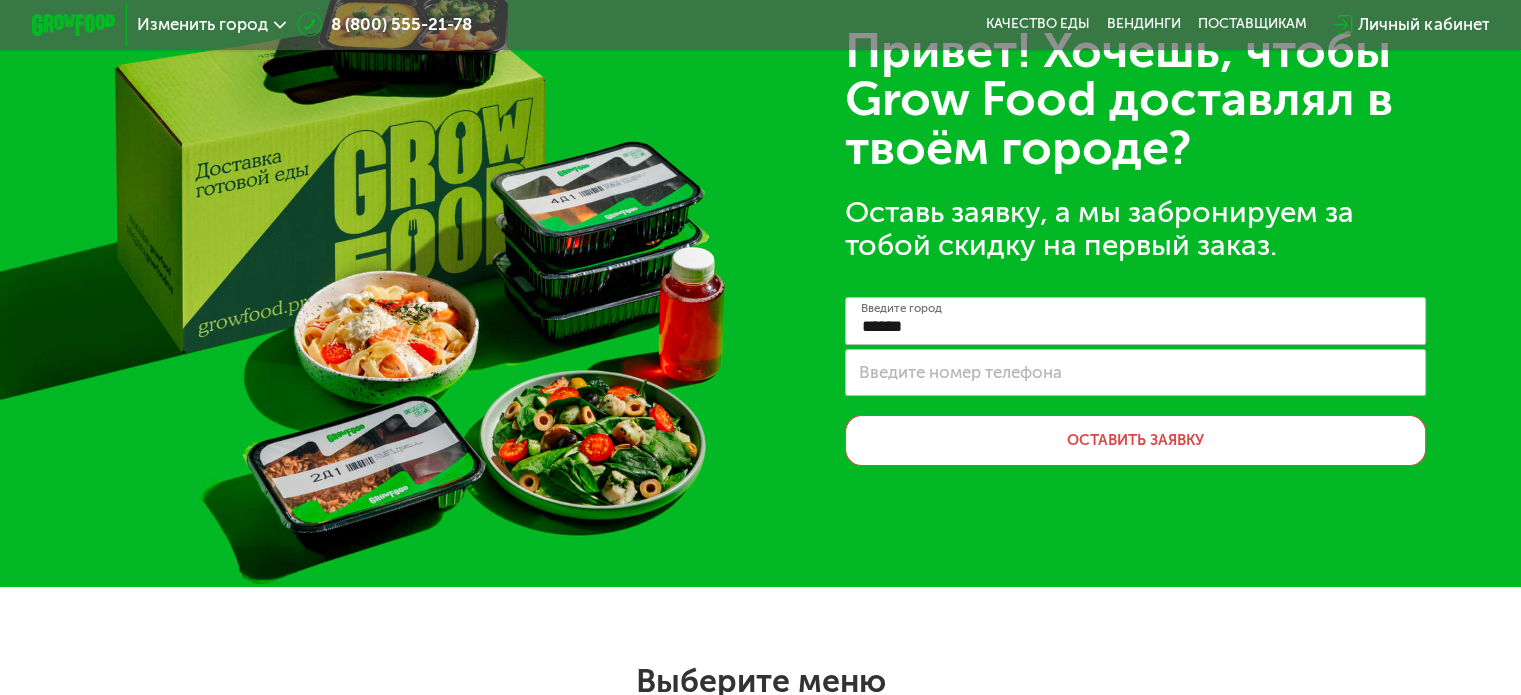click on "Привет! Хочешь, чтобы Grow Food доставлял в твоём городе?   Оставь заявку, а мы забронируем за тобой скидку на первый заказ.  ******  Введите город   Введите номер телефона  Оставить заявку" 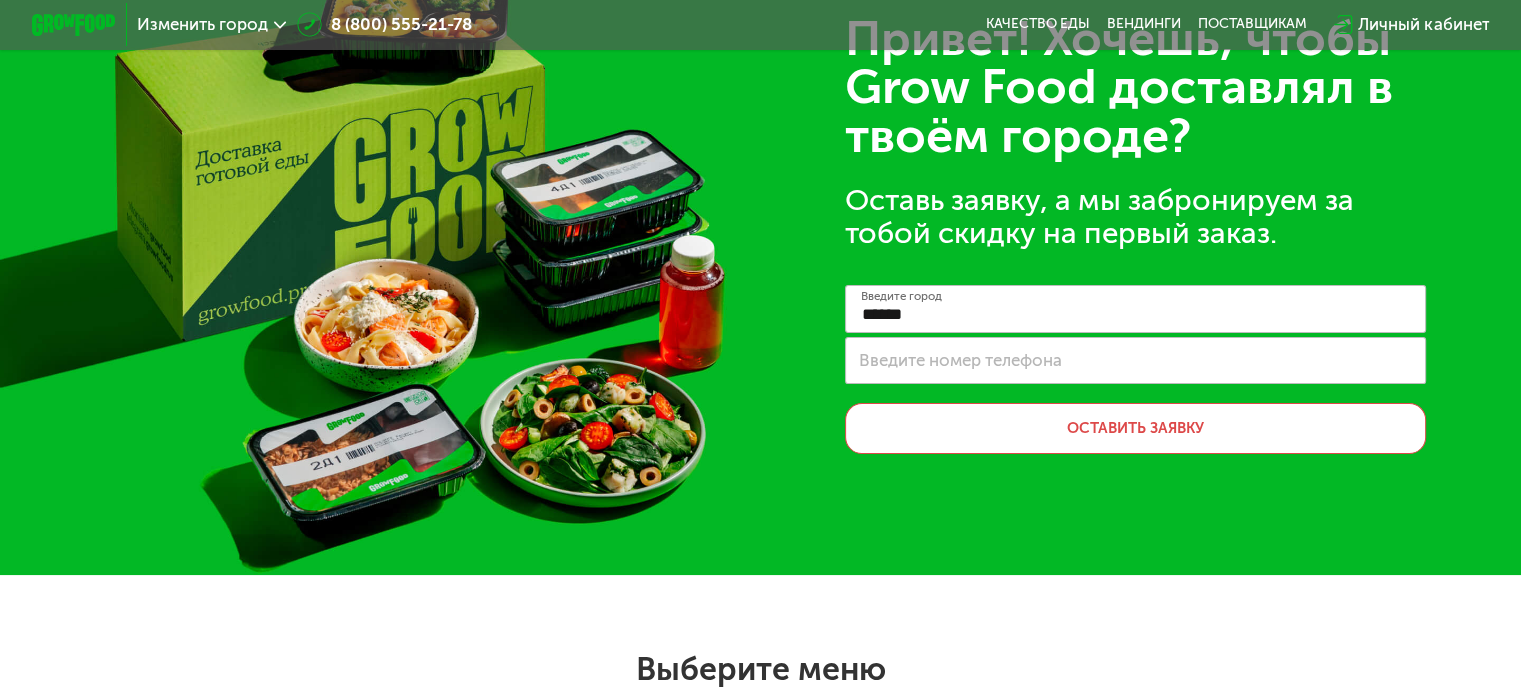 scroll, scrollTop: 0, scrollLeft: 0, axis: both 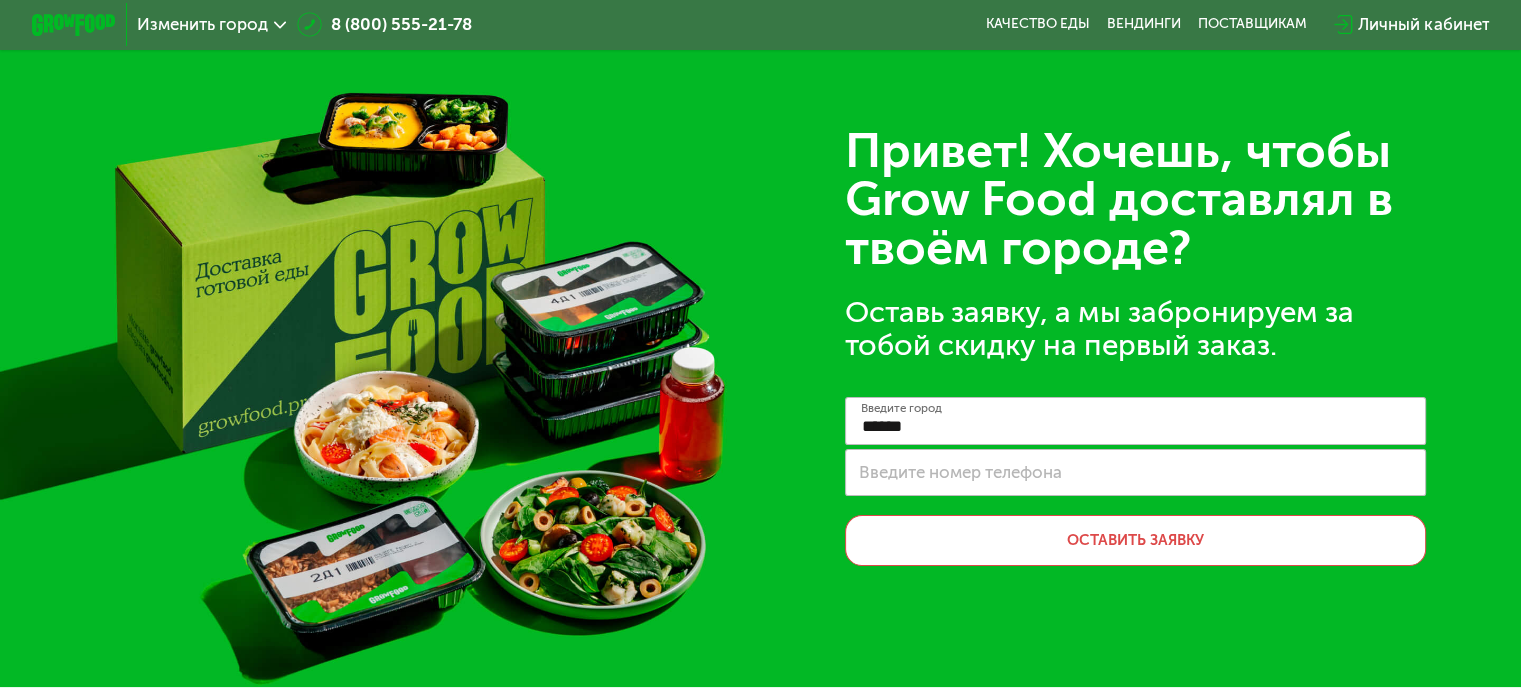 click at bounding box center [74, 25] 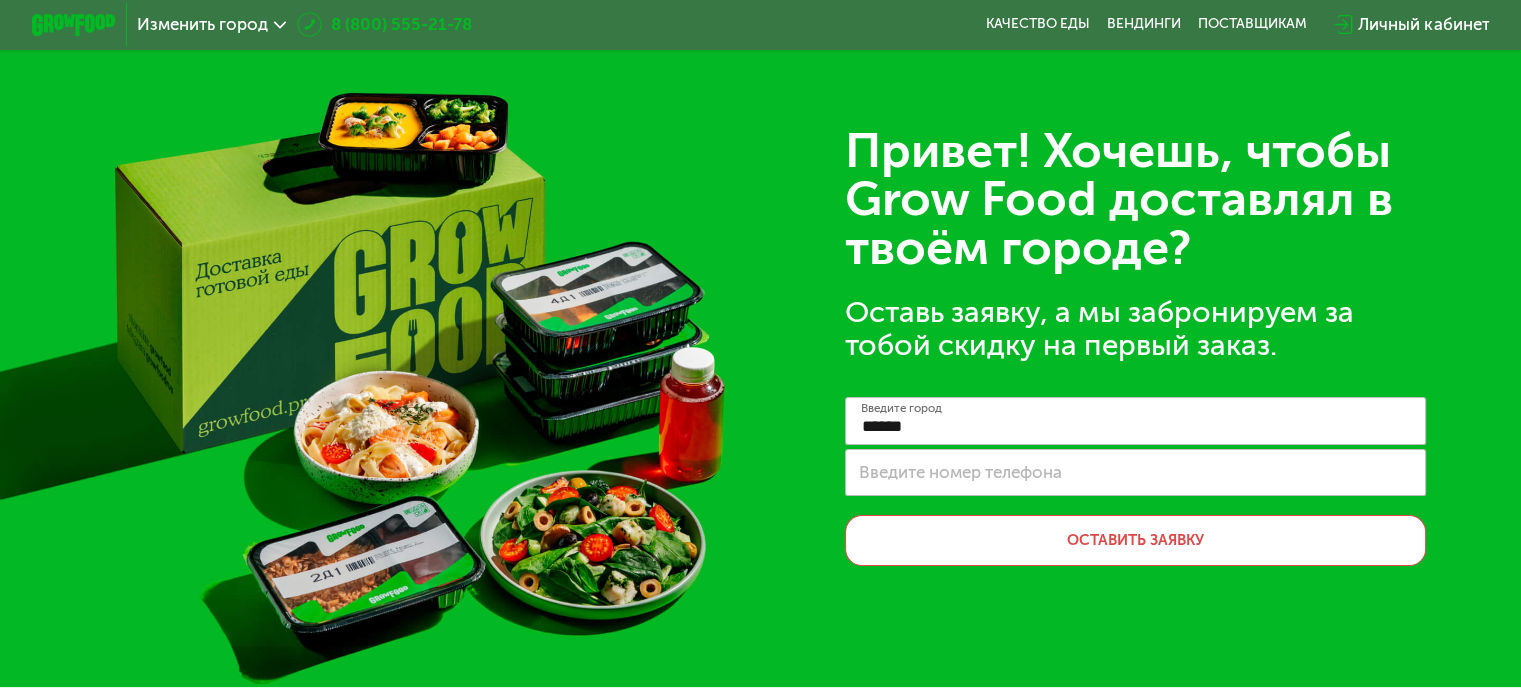 click on "8 (800) 555-21-78" at bounding box center [384, 24] 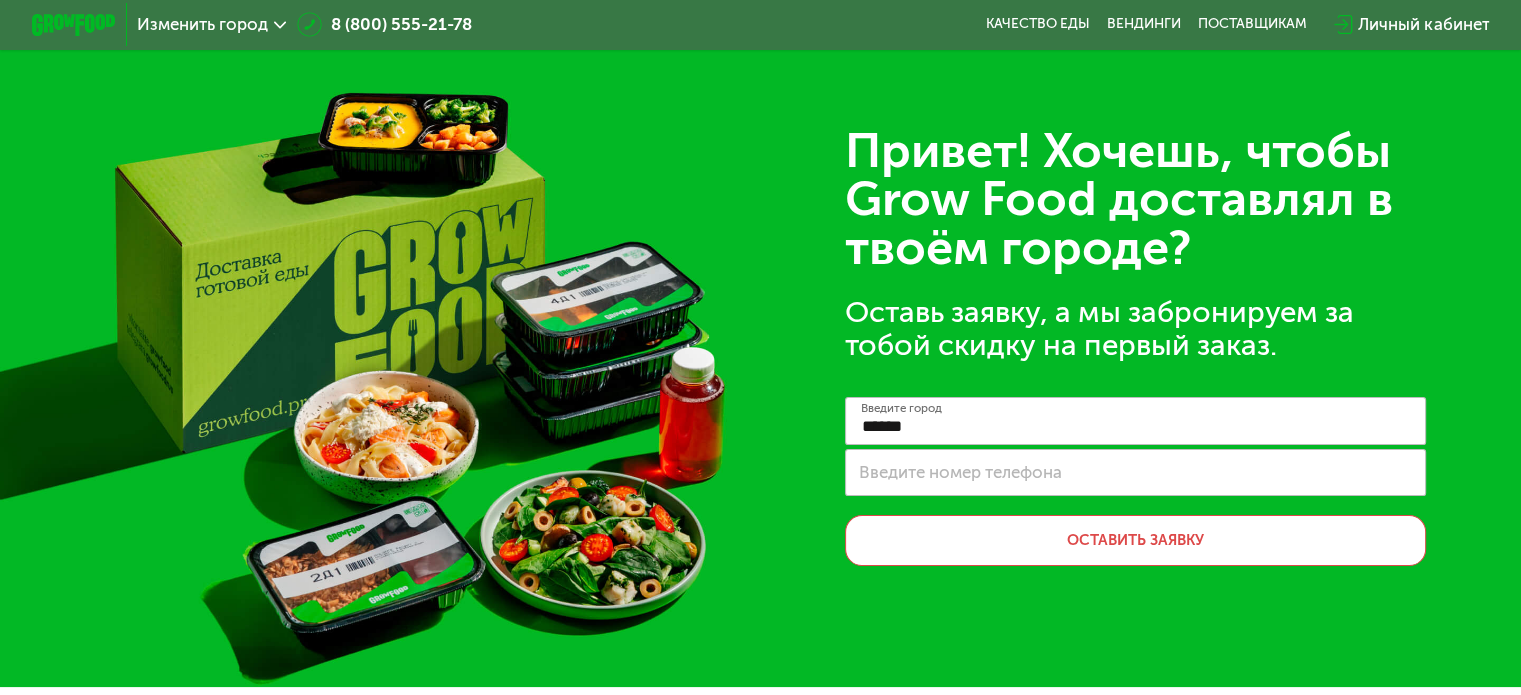 drag, startPoint x: 294, startPoint y: 26, endPoint x: 272, endPoint y: 26, distance: 22 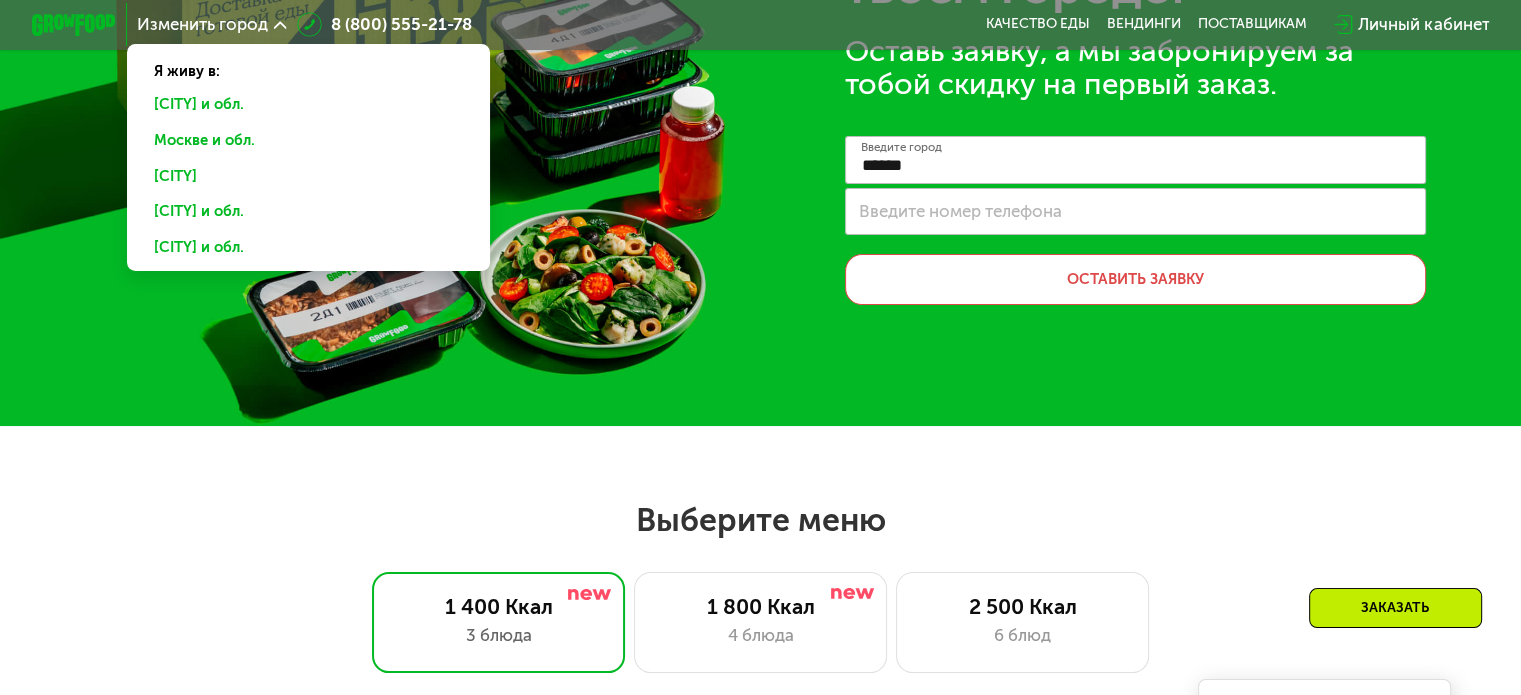 scroll, scrollTop: 300, scrollLeft: 0, axis: vertical 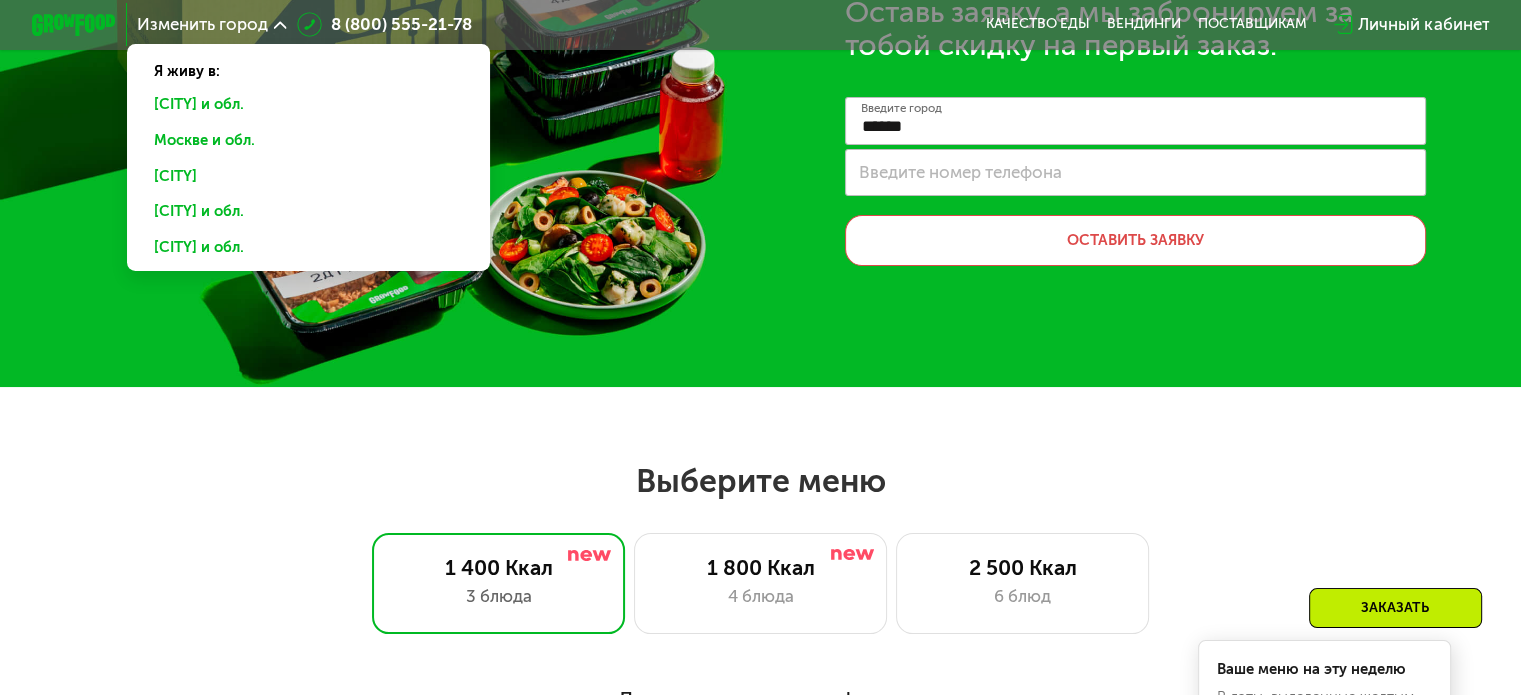 click on "Привет! Хочешь, чтобы Grow Food доставлял в твоём городе?   Оставь заявку, а мы забронируем за тобой скидку на первый заказ.  ******  Введите город   Введите номер телефона  Оставить заявку" 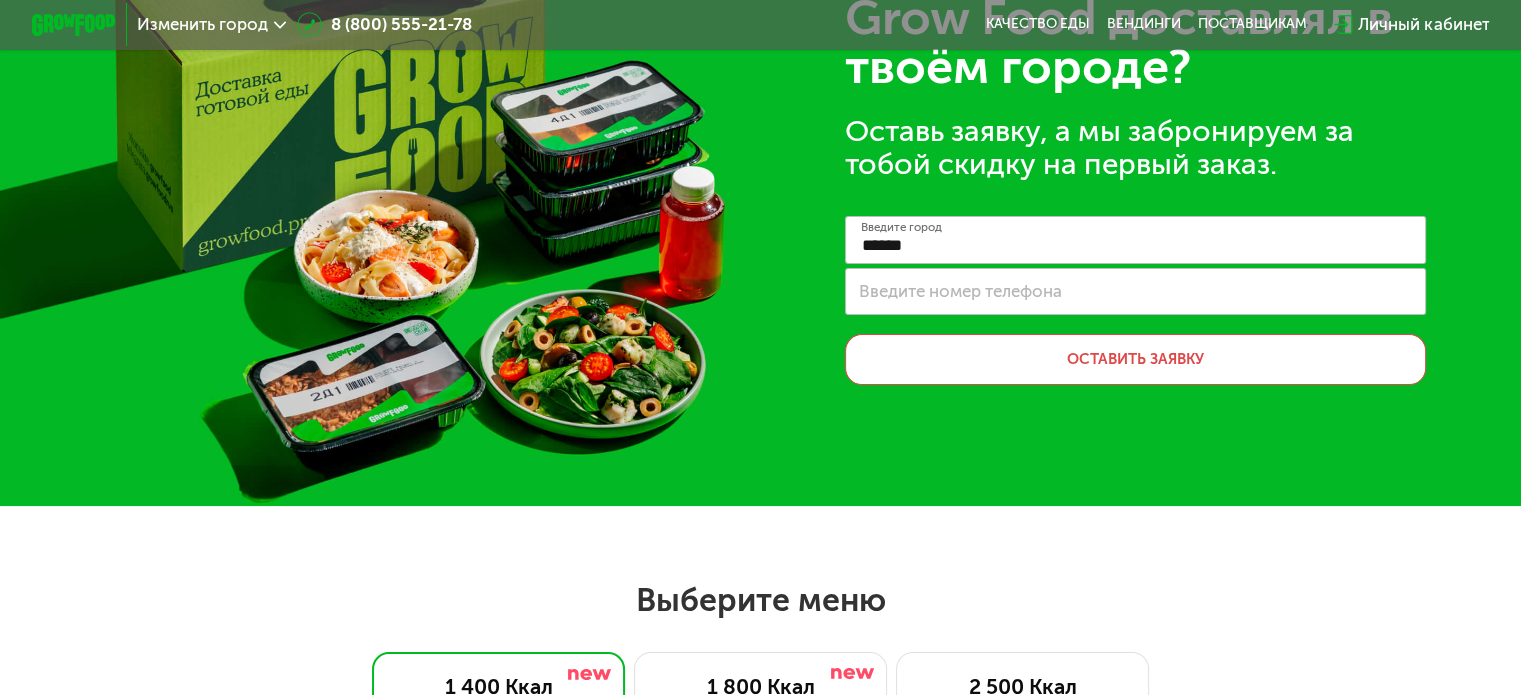 scroll, scrollTop: 0, scrollLeft: 0, axis: both 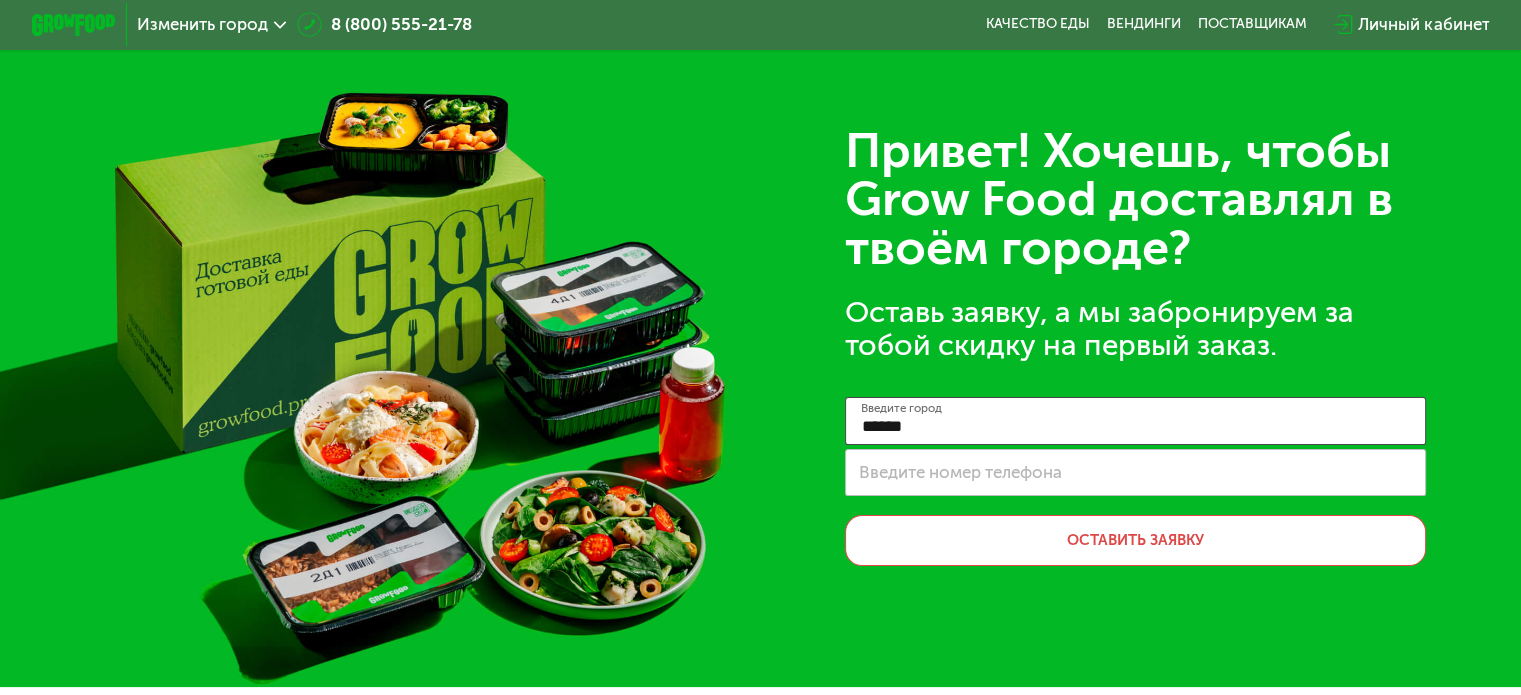 click on "******" at bounding box center (1135, 421) 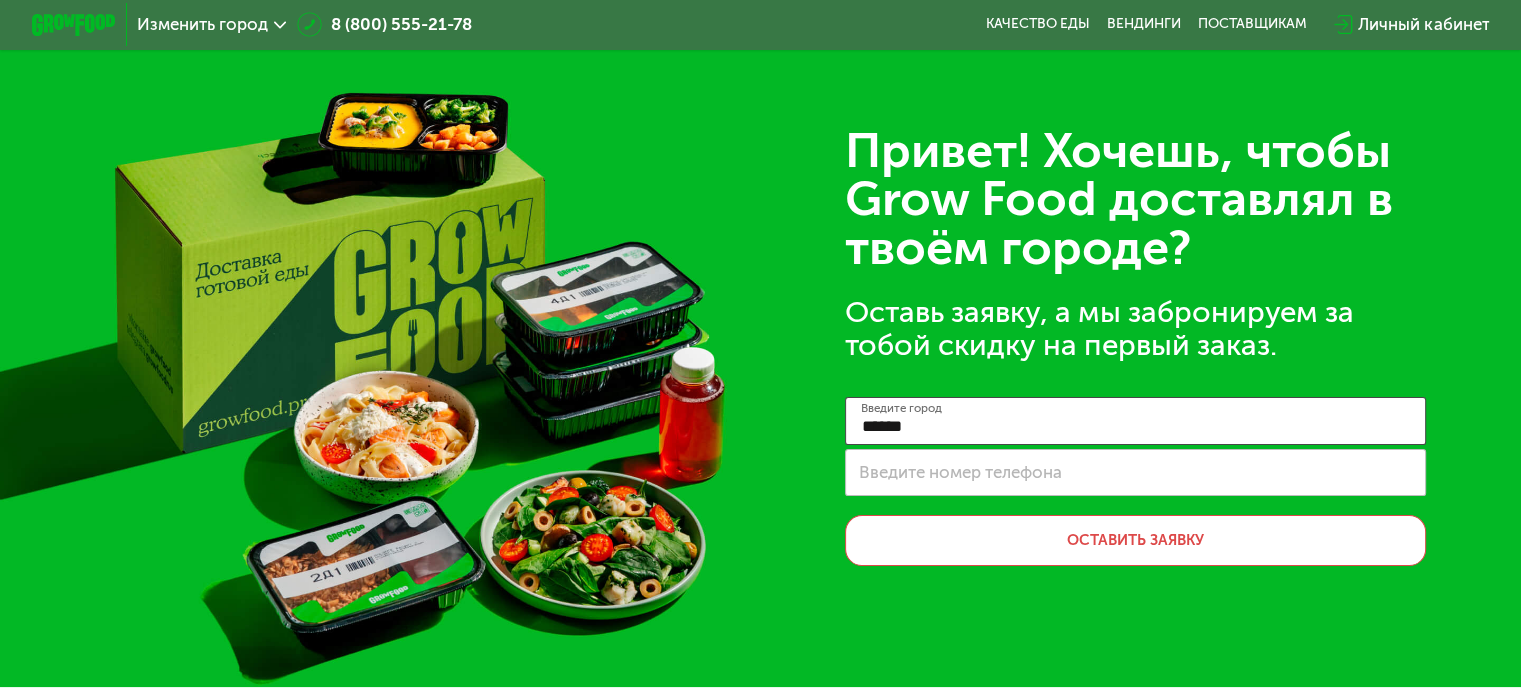 type on "******" 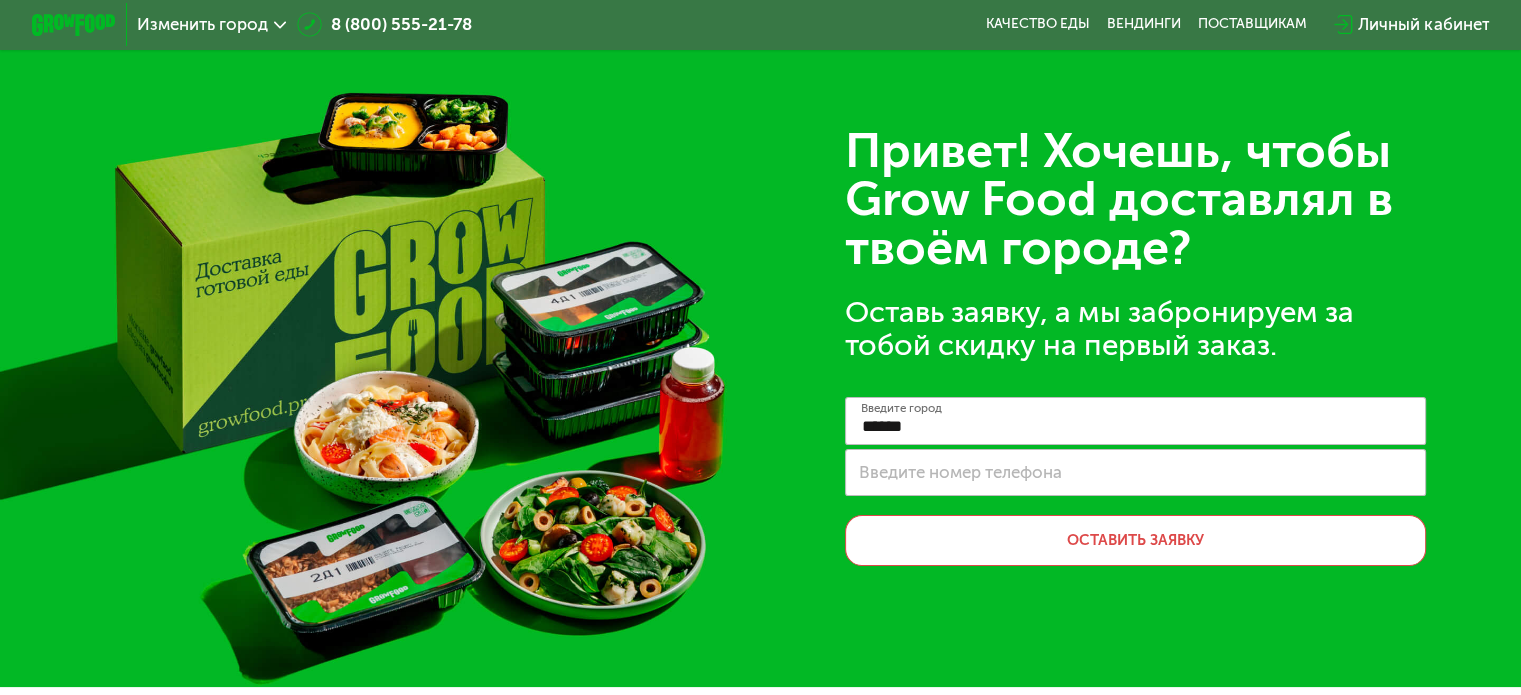 click on "Привет! Хочешь, чтобы Grow Food доставлял в твоём городе?   Оставь заявку, а мы забронируем за тобой скидку на первый заказ.  ******  Введите город   Введите номер телефона  Оставить заявку" 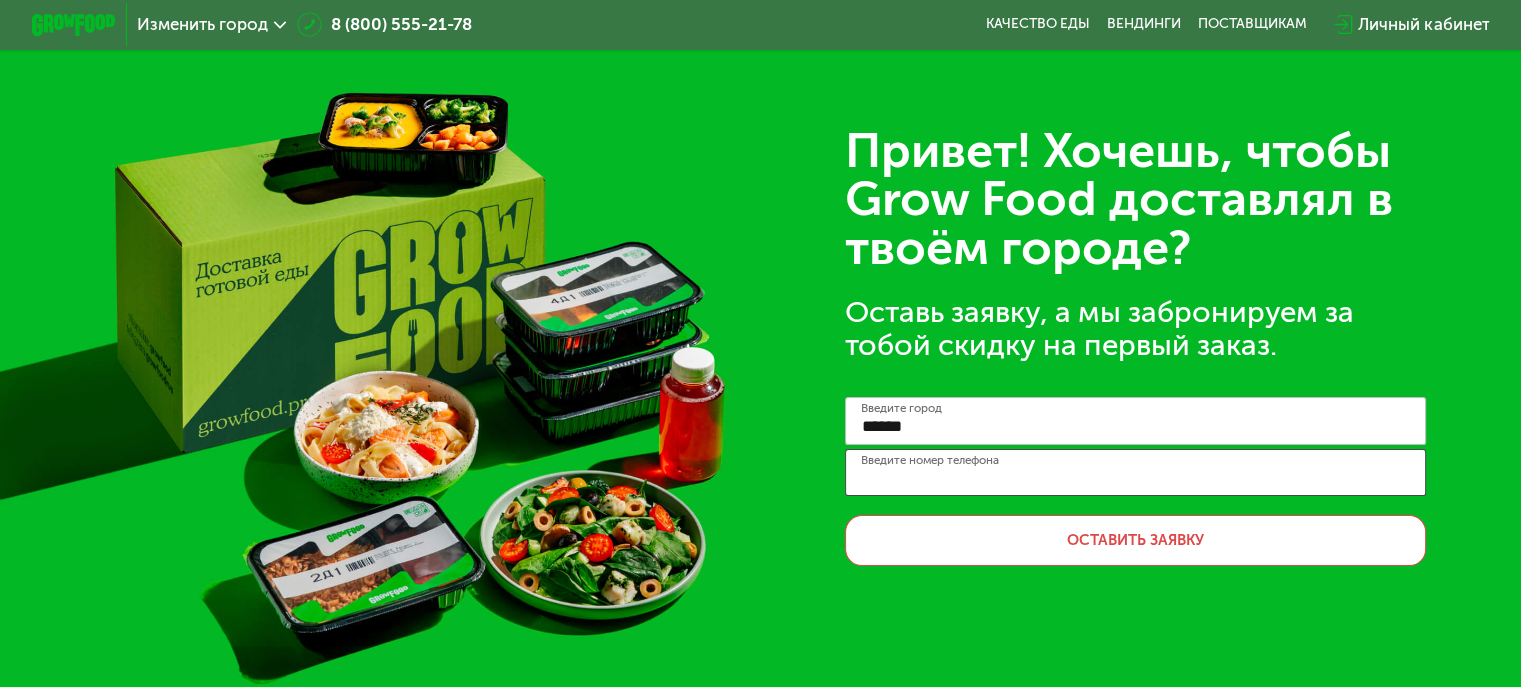 click on "Введите номер телефона" at bounding box center [1135, 473] 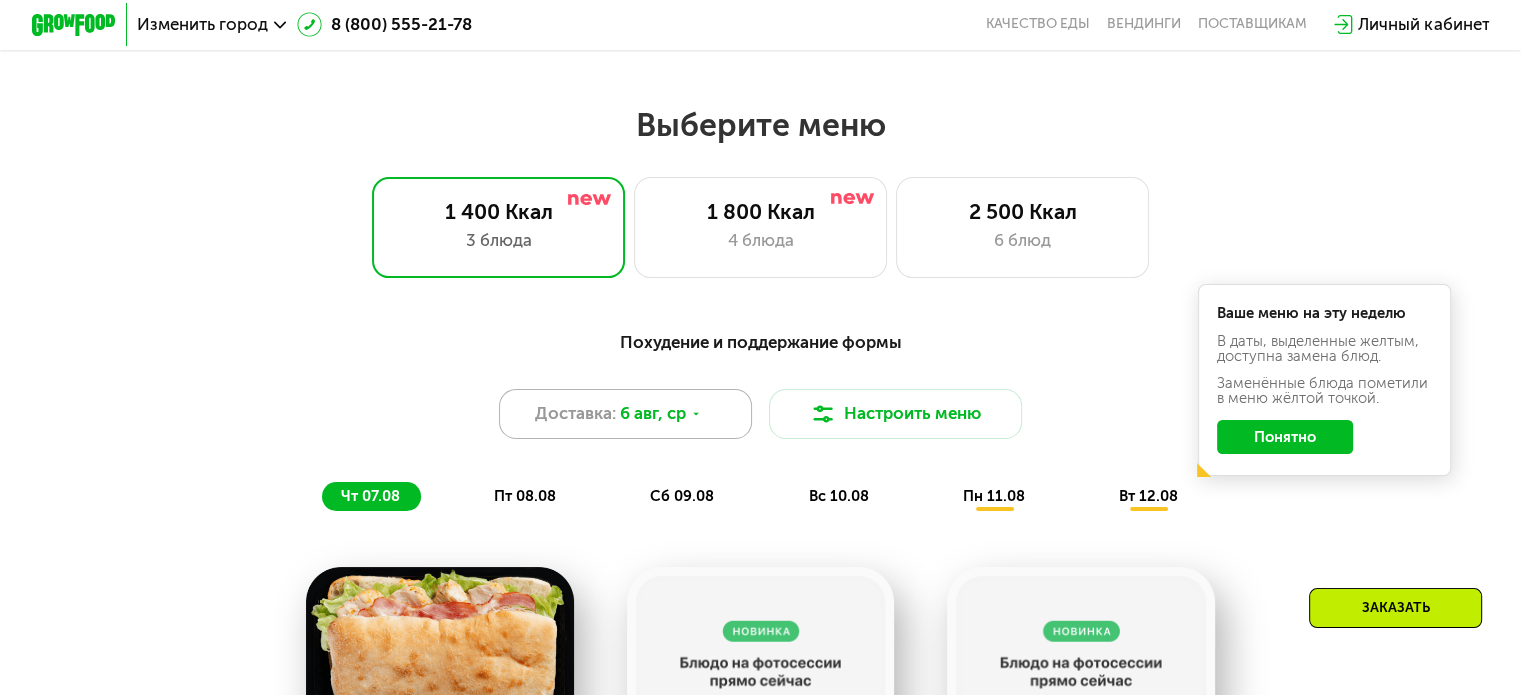 scroll, scrollTop: 651, scrollLeft: 0, axis: vertical 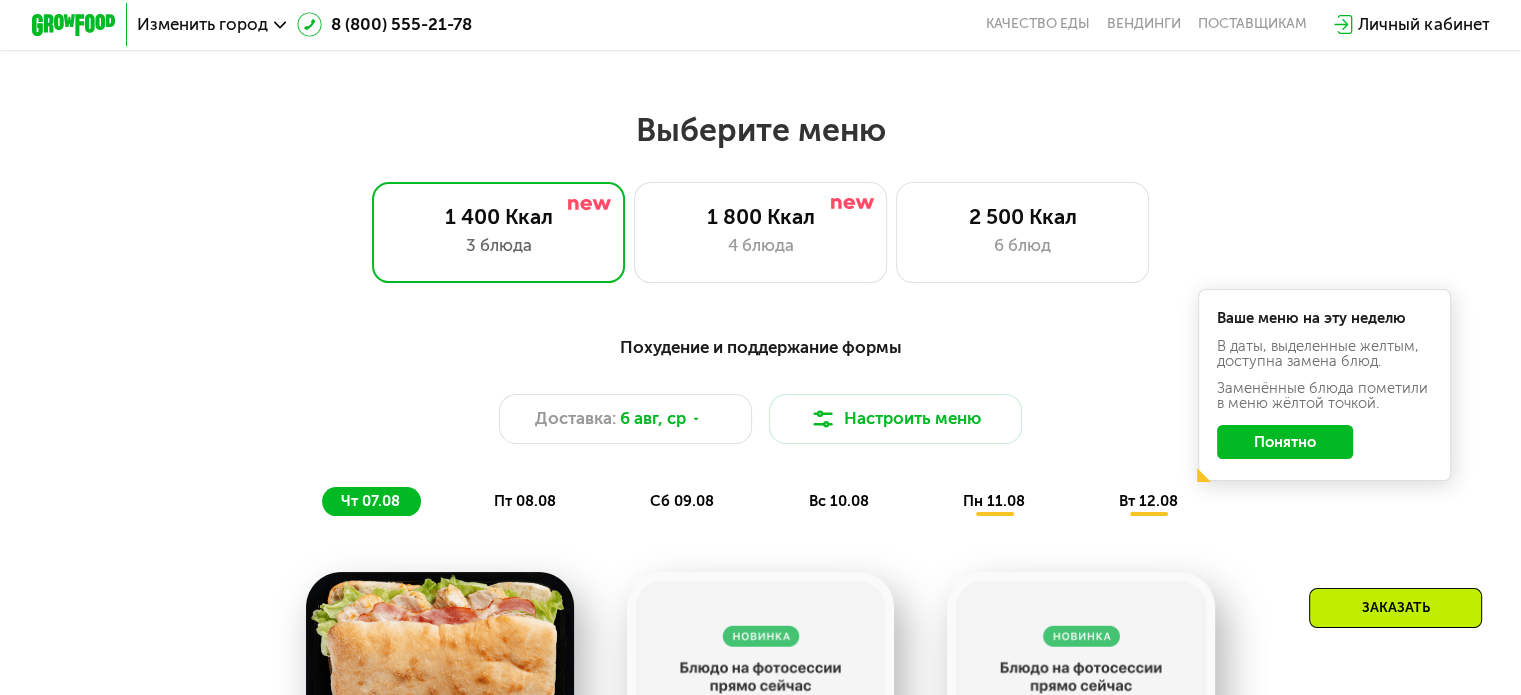 click on "пт 08.08" at bounding box center [525, 501] 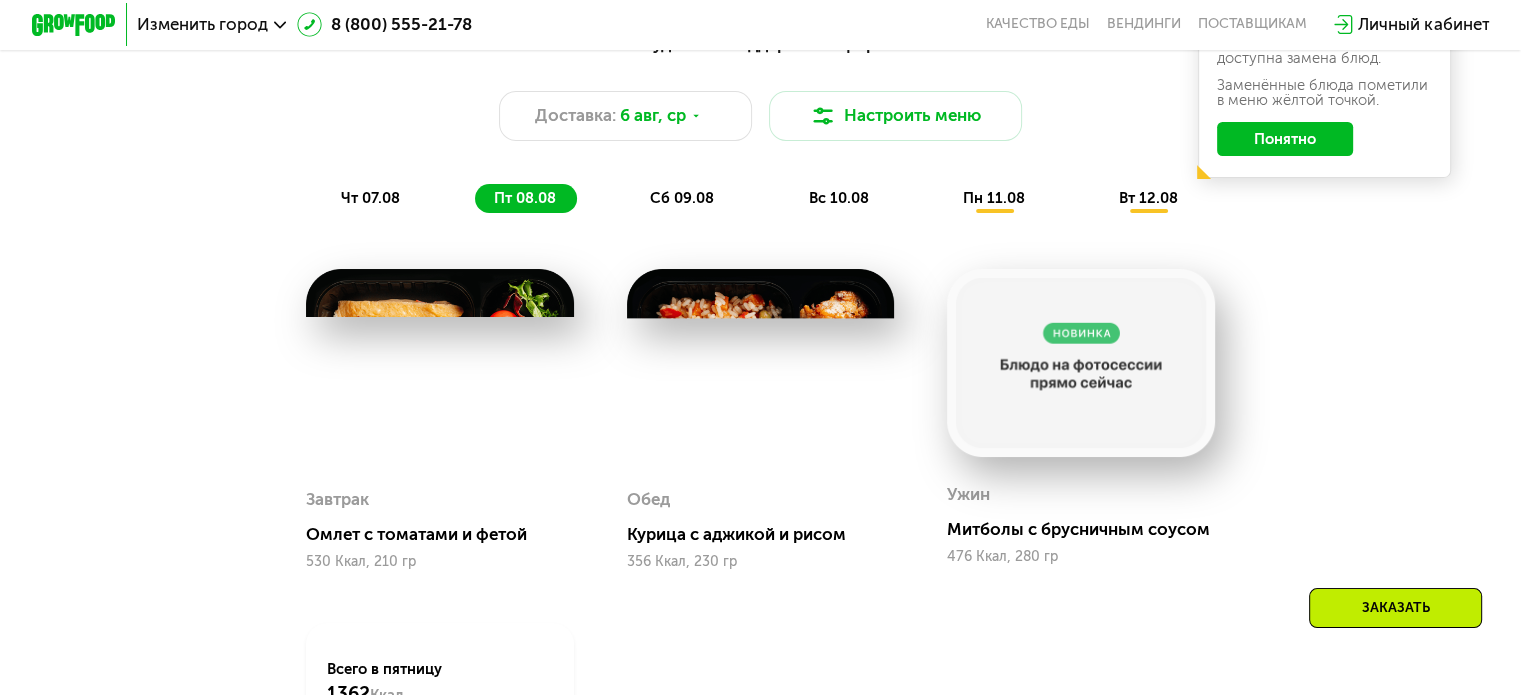 scroll, scrollTop: 951, scrollLeft: 0, axis: vertical 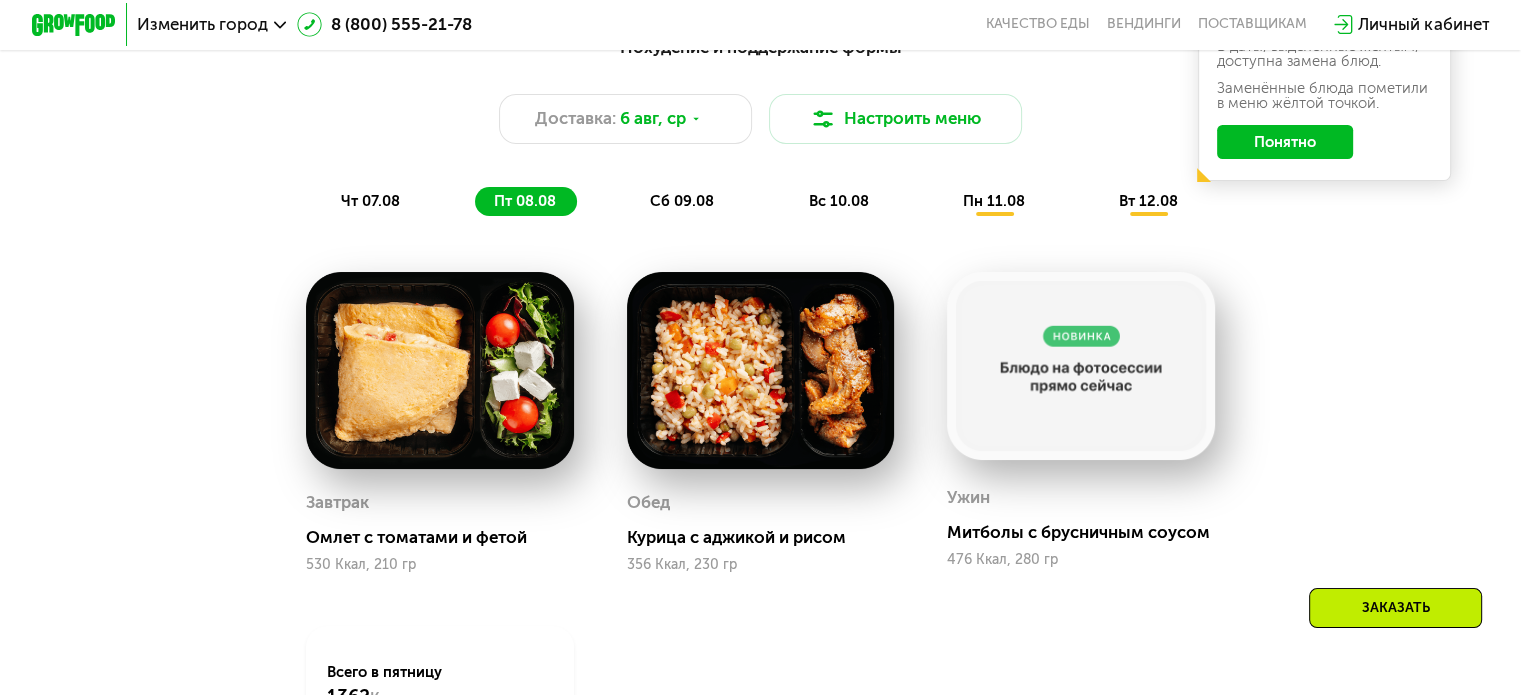 click on "сб 09.08" at bounding box center (682, 201) 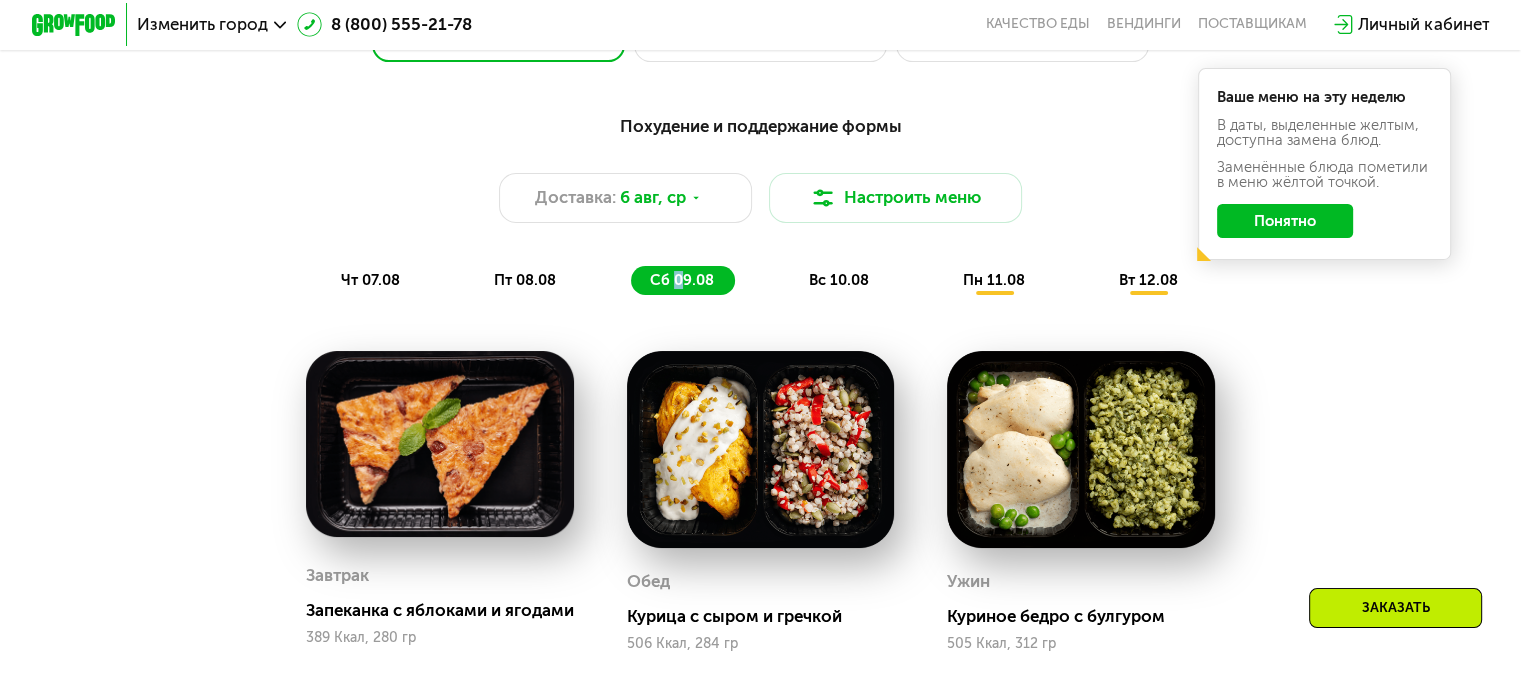 scroll, scrollTop: 851, scrollLeft: 0, axis: vertical 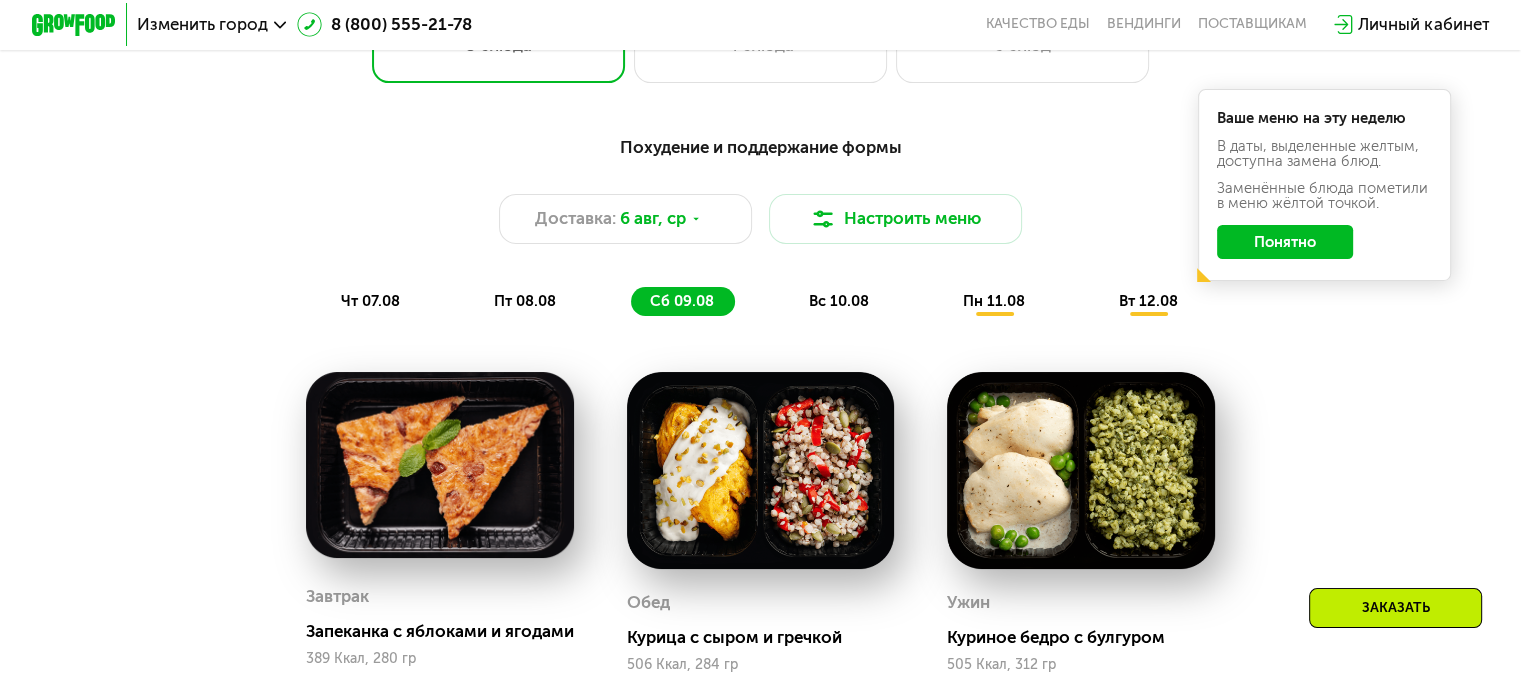 click on "вс 10.08" at bounding box center [838, 301] 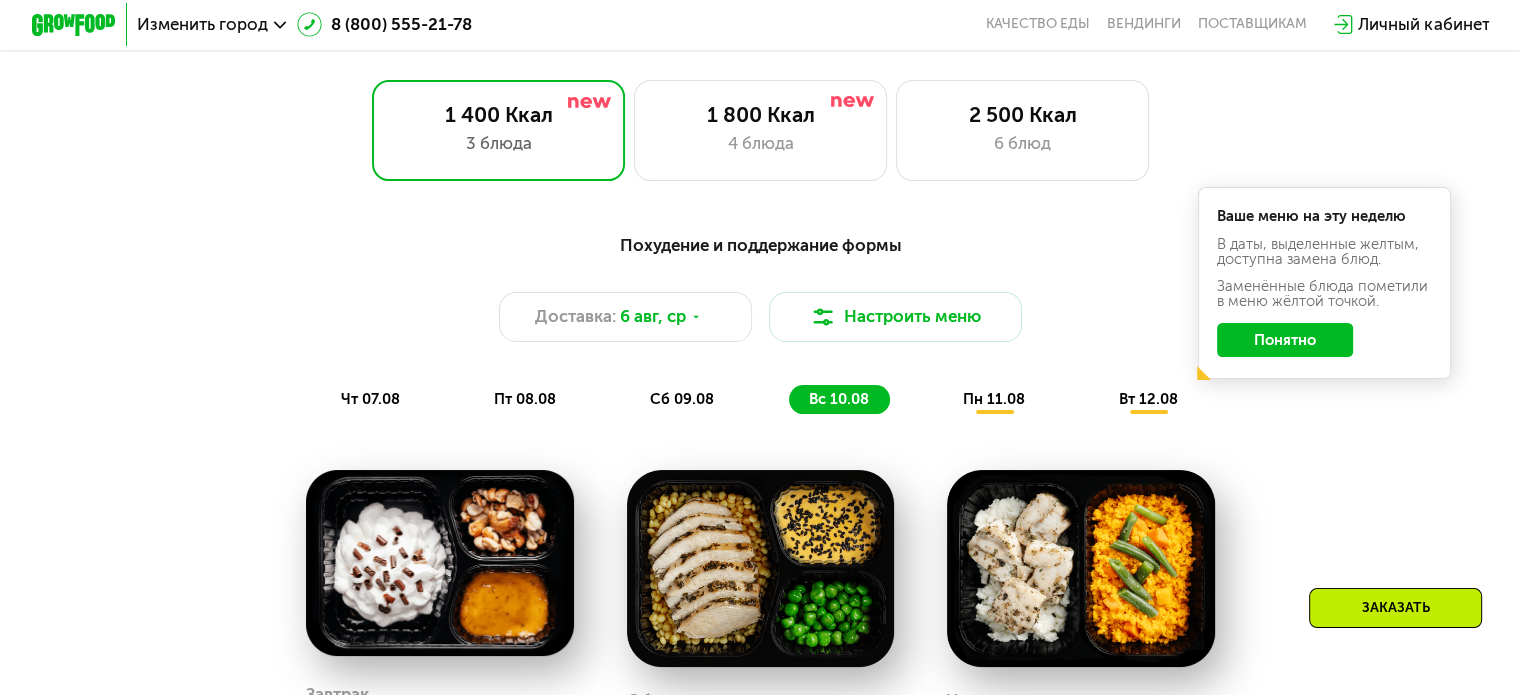 scroll, scrollTop: 751, scrollLeft: 0, axis: vertical 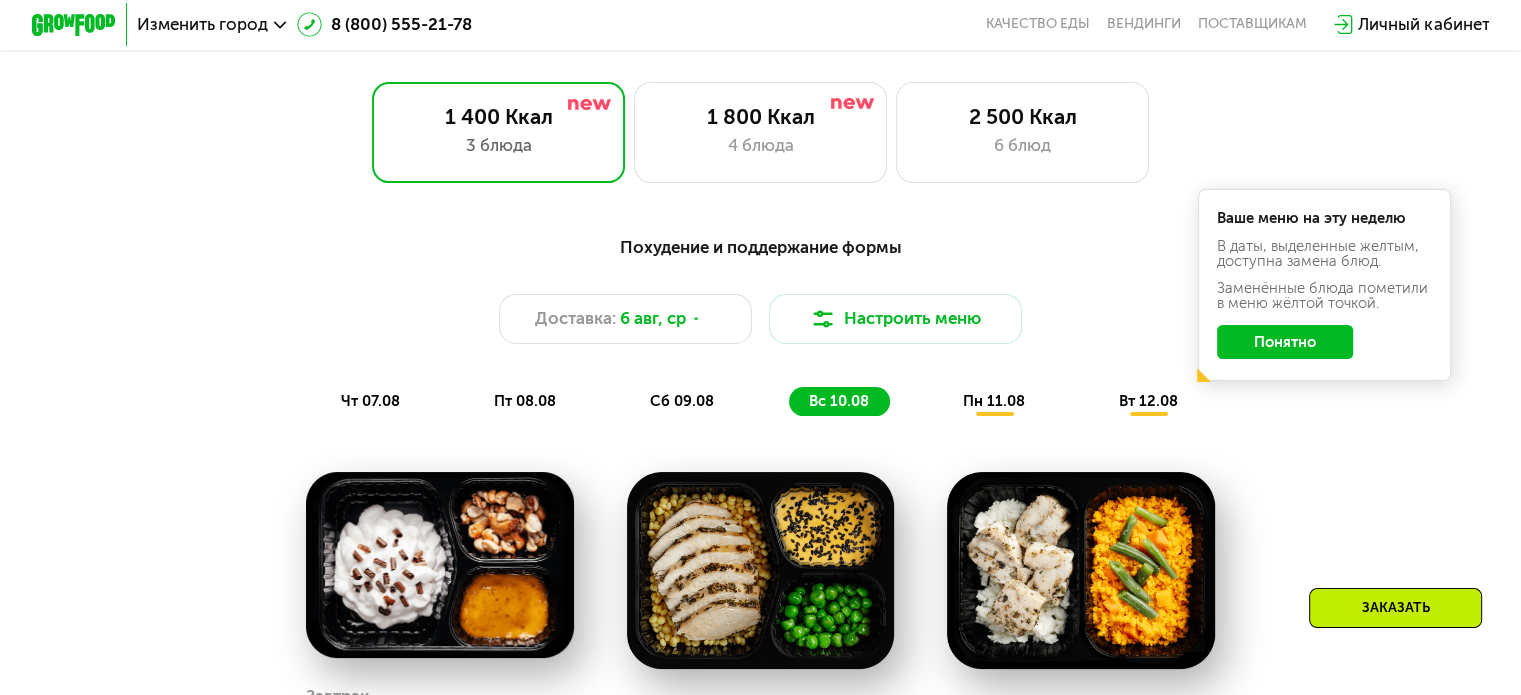 click on "пн 11.08" 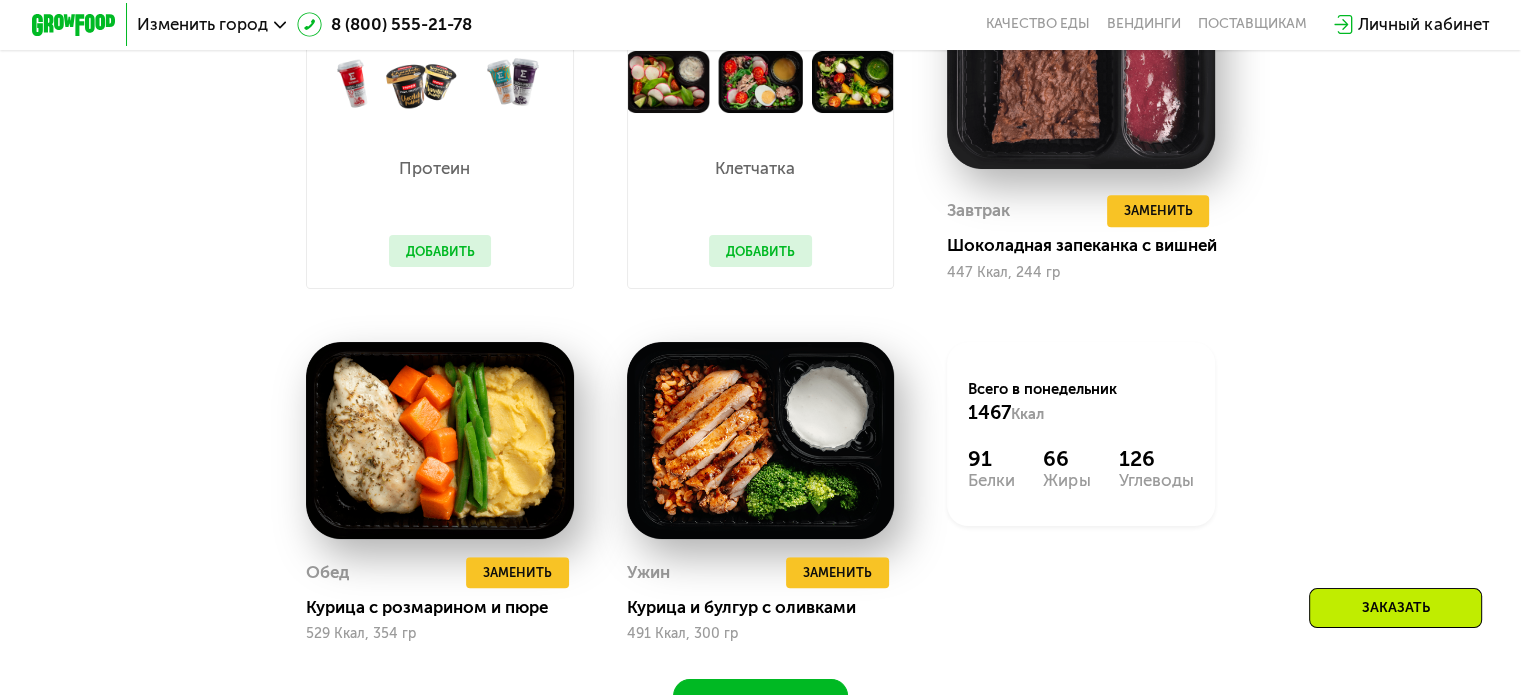 scroll, scrollTop: 1351, scrollLeft: 0, axis: vertical 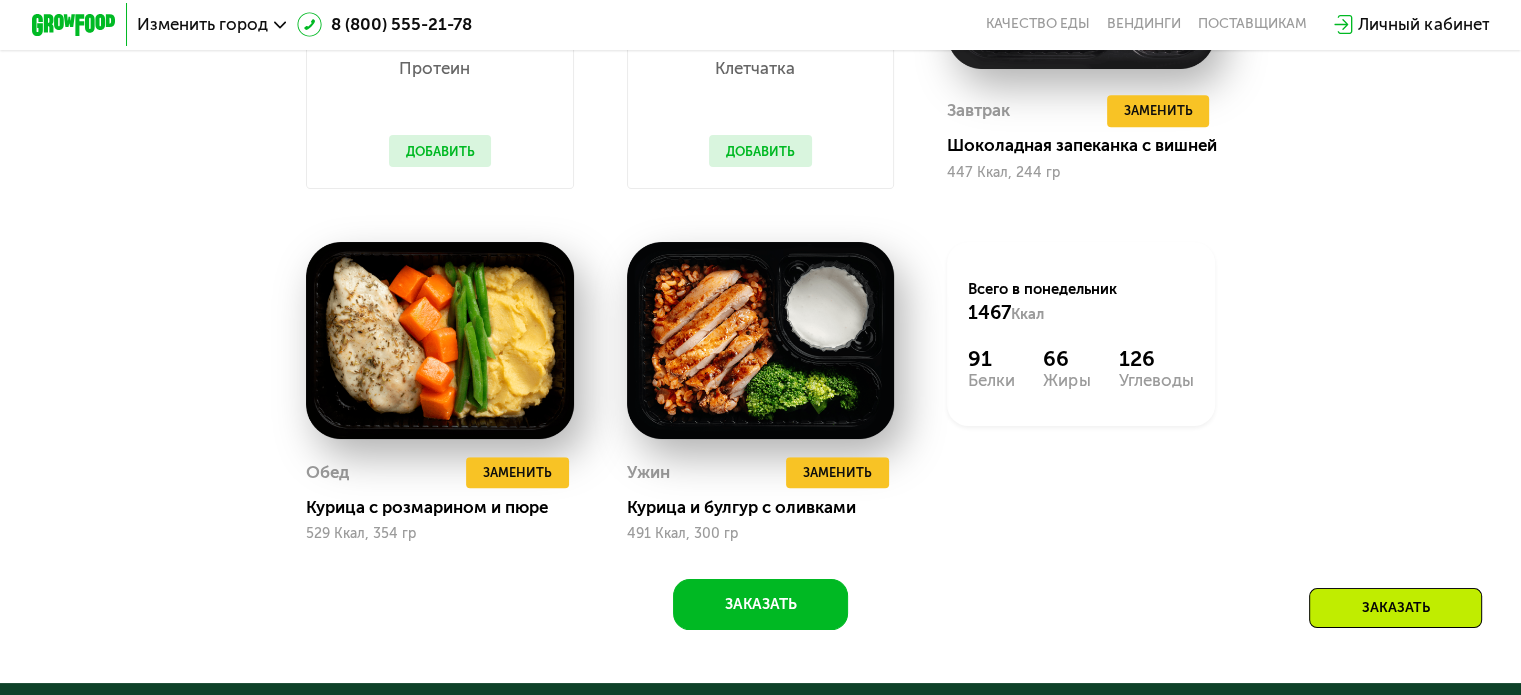 click on "Похудение и поддержание формы Доставка: [DATE], [DAY] Настроить меню  [DAY] [DATE] [DAY] [DATE] [DAY] [DATE] [DAY] [DATE] [DAY] [DATE] [DAY] [DATE] Ваше меню на эту неделю В даты, выделенные желтым, доступна замена блюд. Заменённые блюда пометили в меню жёлтой точкой.  Понятно  Завтрак Чиабатта с куриным филе [CALORIES], [WEIGHT] Обед Куриный шашлык с тушеными овощами [CALORIES], [WEIGHT] Ужин Удон с курицей и овощами [CALORIES], [WEIGHT]  Всего в четверг [CALORIES]  Белки  [WEIGHT]  Жиры  [WEIGHT]  Углеводы  Завтрак Омлет с томатами и фетой [CALORIES], [WEIGHT] Обед Курица с аджикой и рисом [CALORIES], [WEIGHT] Ужин Митболы с брусничным соусом  [CALORIES], [WEIGHT] [CALORIES] [WEIGHT]" at bounding box center [760, 143] 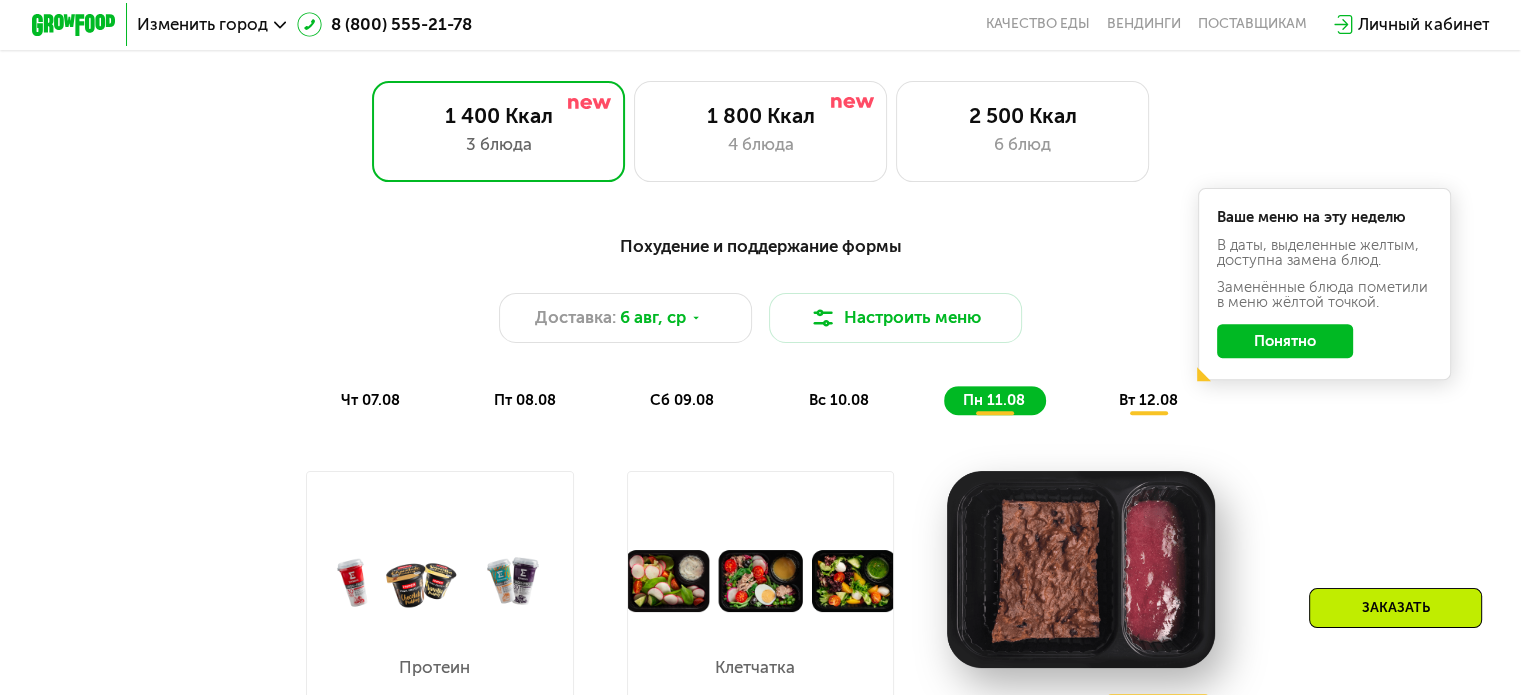 scroll, scrollTop: 751, scrollLeft: 0, axis: vertical 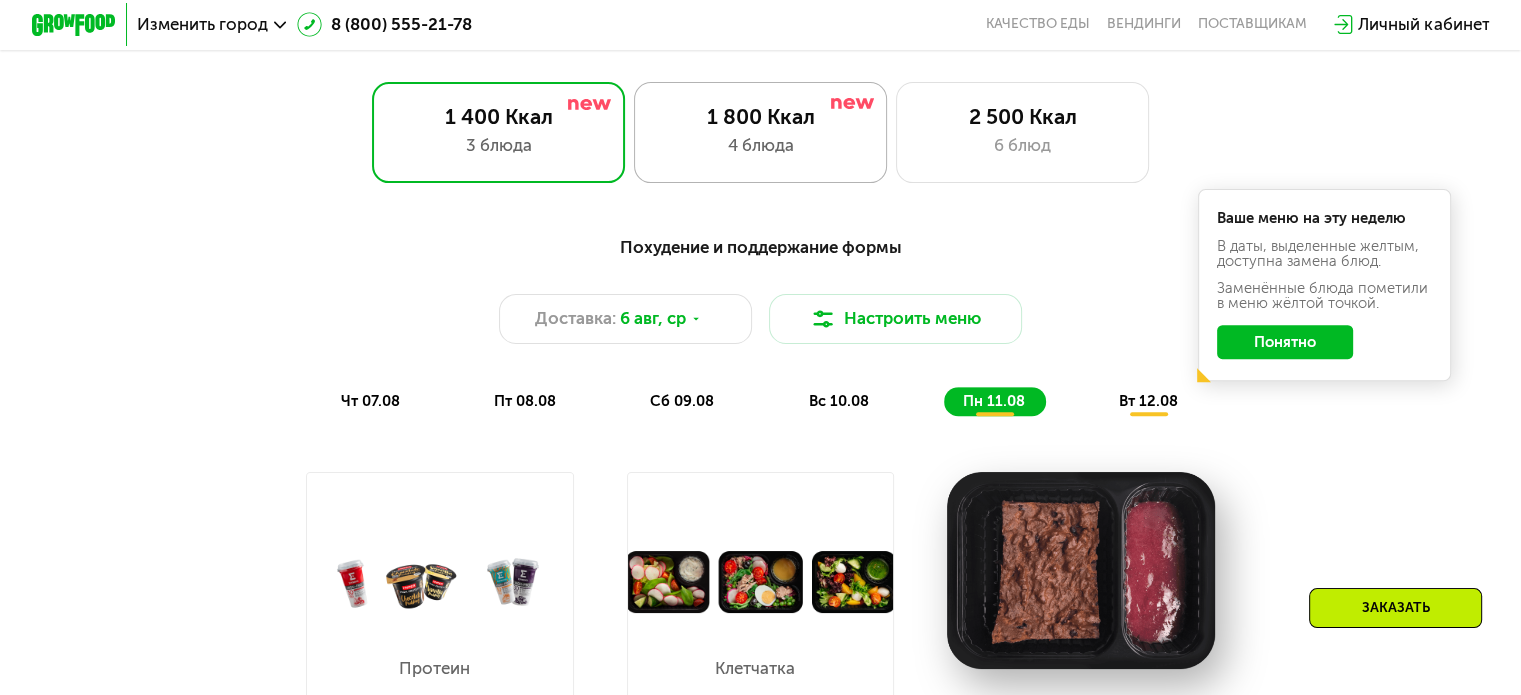 click on "1 800 Ккал 4 блюда" 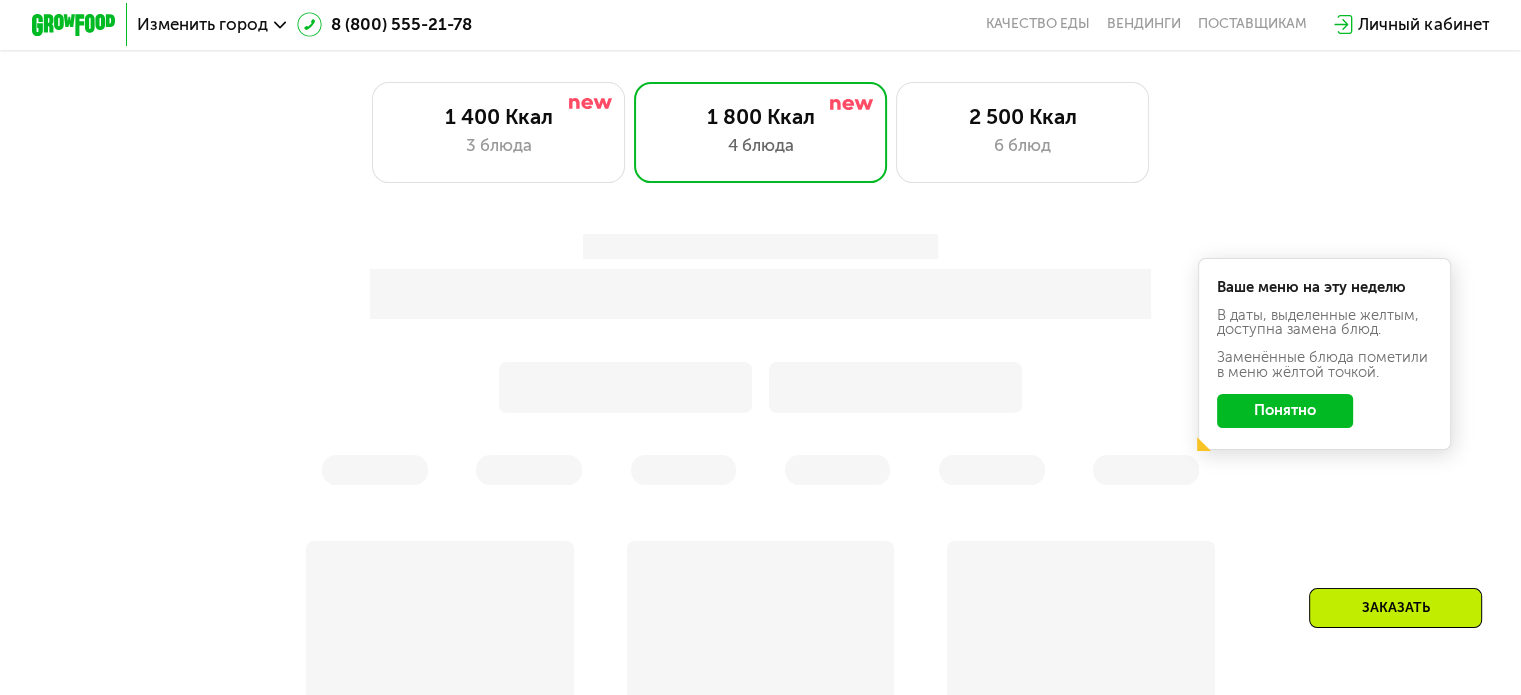 scroll, scrollTop: 951, scrollLeft: 0, axis: vertical 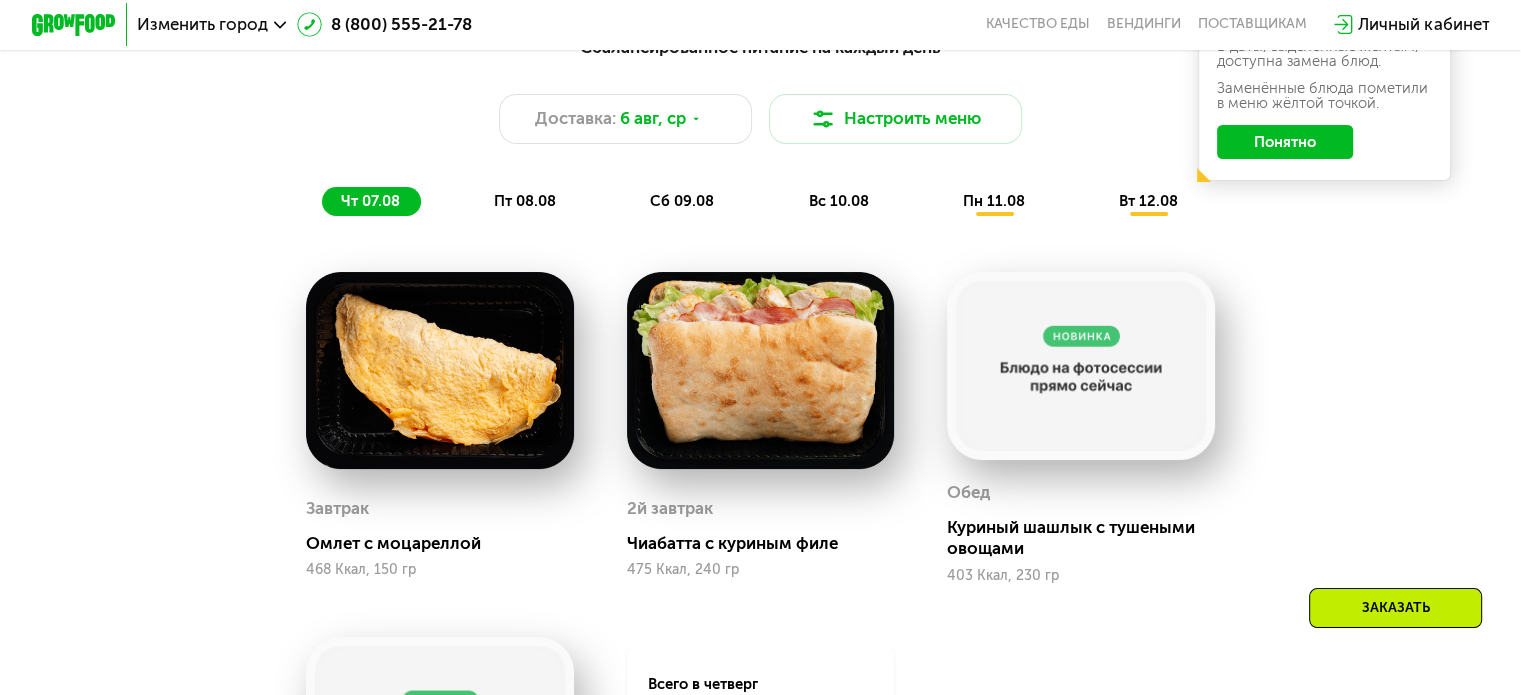 click on "пт 08.08" at bounding box center (525, 201) 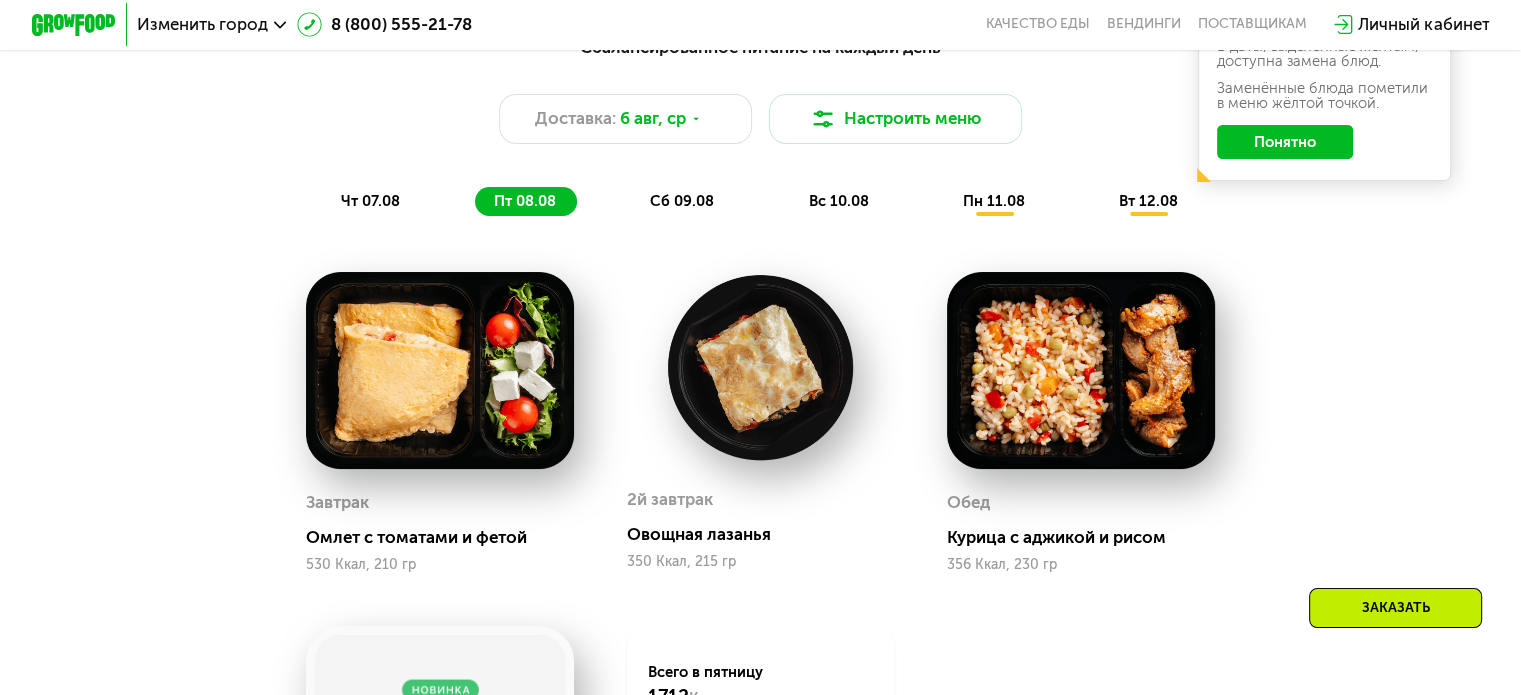 click on "сб 09.08" 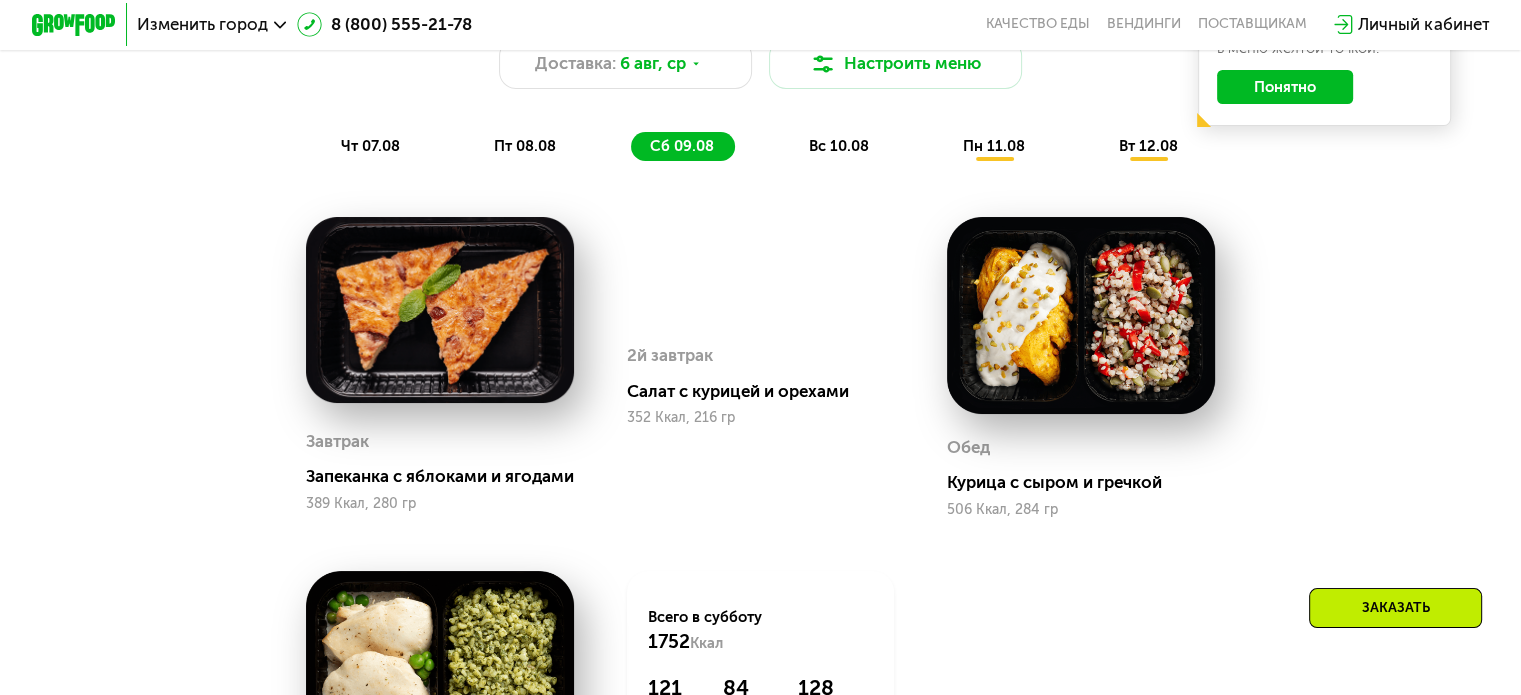 scroll, scrollTop: 1051, scrollLeft: 0, axis: vertical 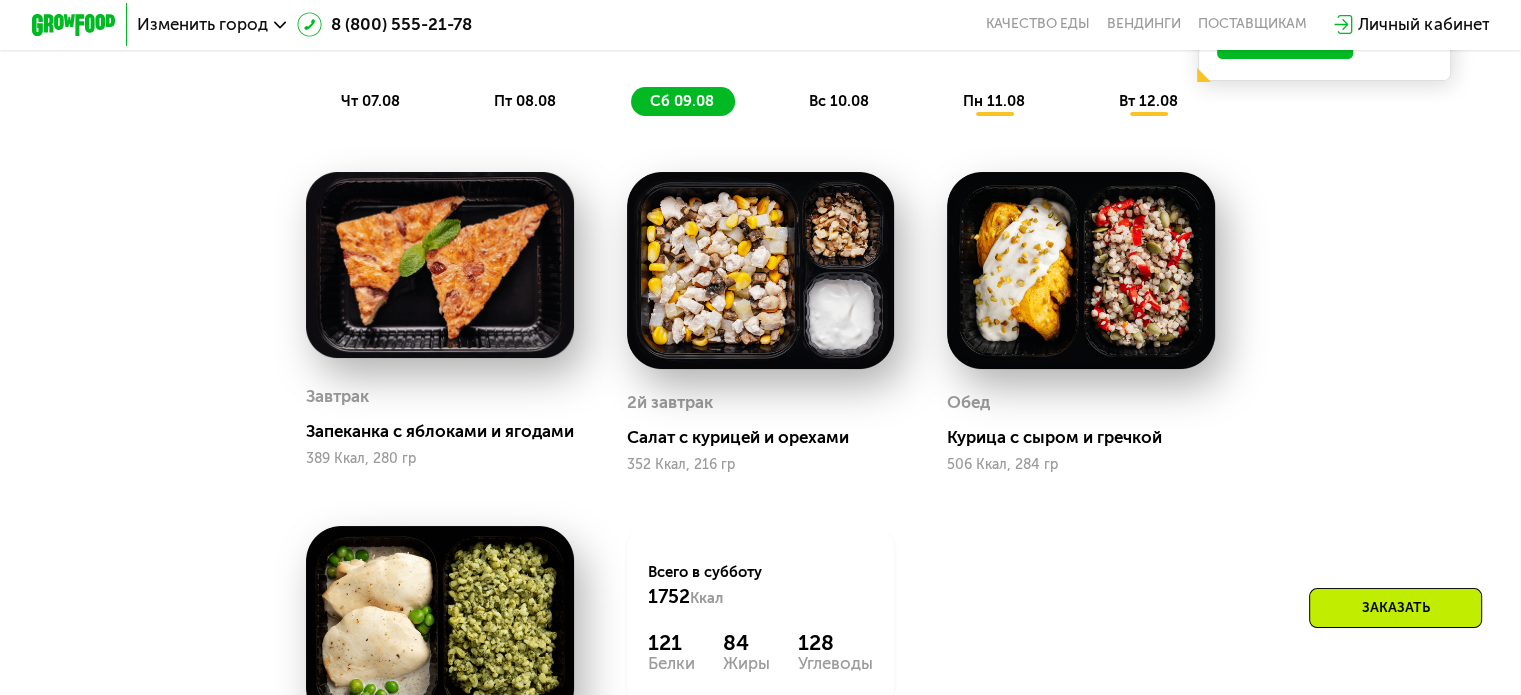 click on "Сбалансированное питание на каждый день Доставка: [DATE], [DAY] Настроить меню  [DAY] [DATE] [DAY] [DATE] [DAY] [DATE] [DAY] [DATE] [DAY] [DATE] [DAY] [DATE] Ваше меню на эту неделю В даты, выделенные желтым, доступна замена блюд. Заменённые блюда пометили в меню жёлтой точкой.  Понятно" at bounding box center (761, 25) 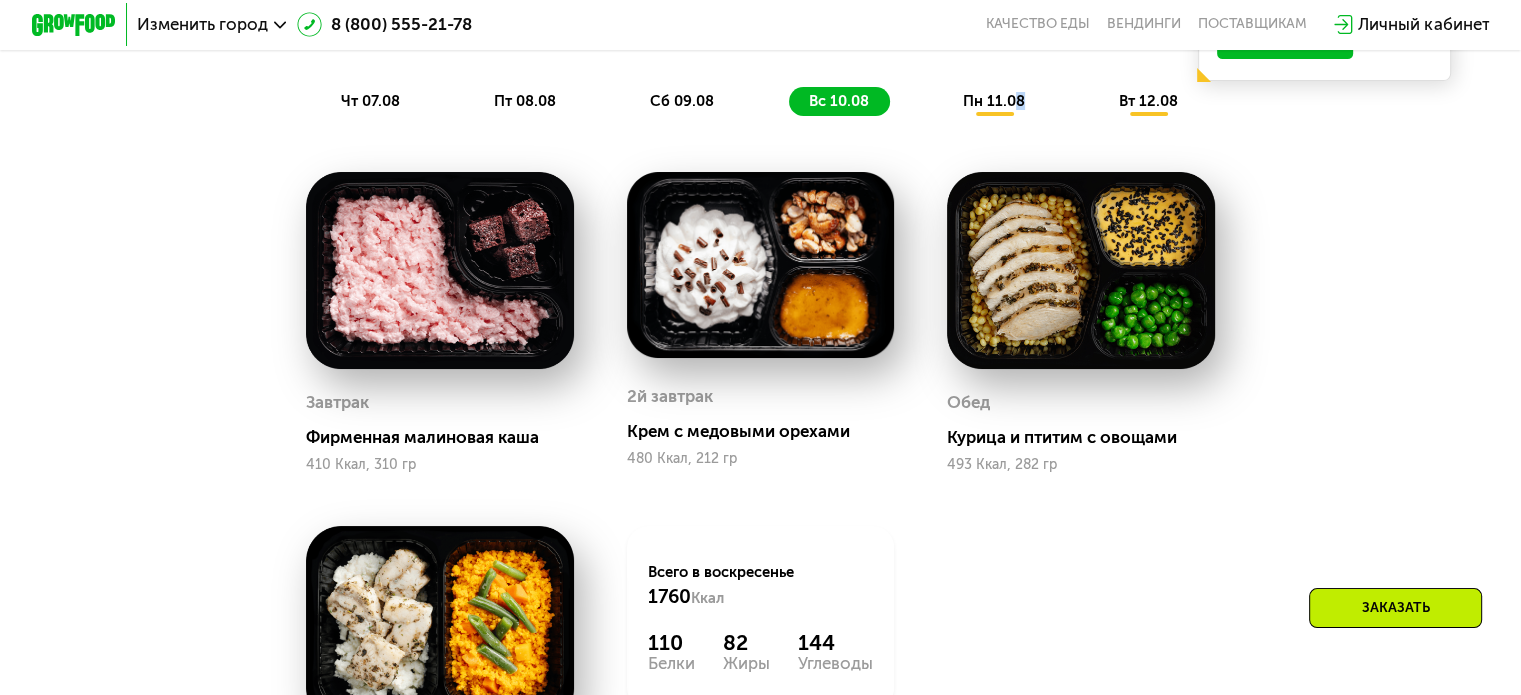 click on "Сбалансированное питание на каждый день Доставка: [DATE], [DAY] Настроить меню  [DAY] [DATE] [DAY] [DATE] [DAY] [DATE] [DAY] [DATE] [DAY] [DATE] [DAY] [DATE]" at bounding box center (760, 25) 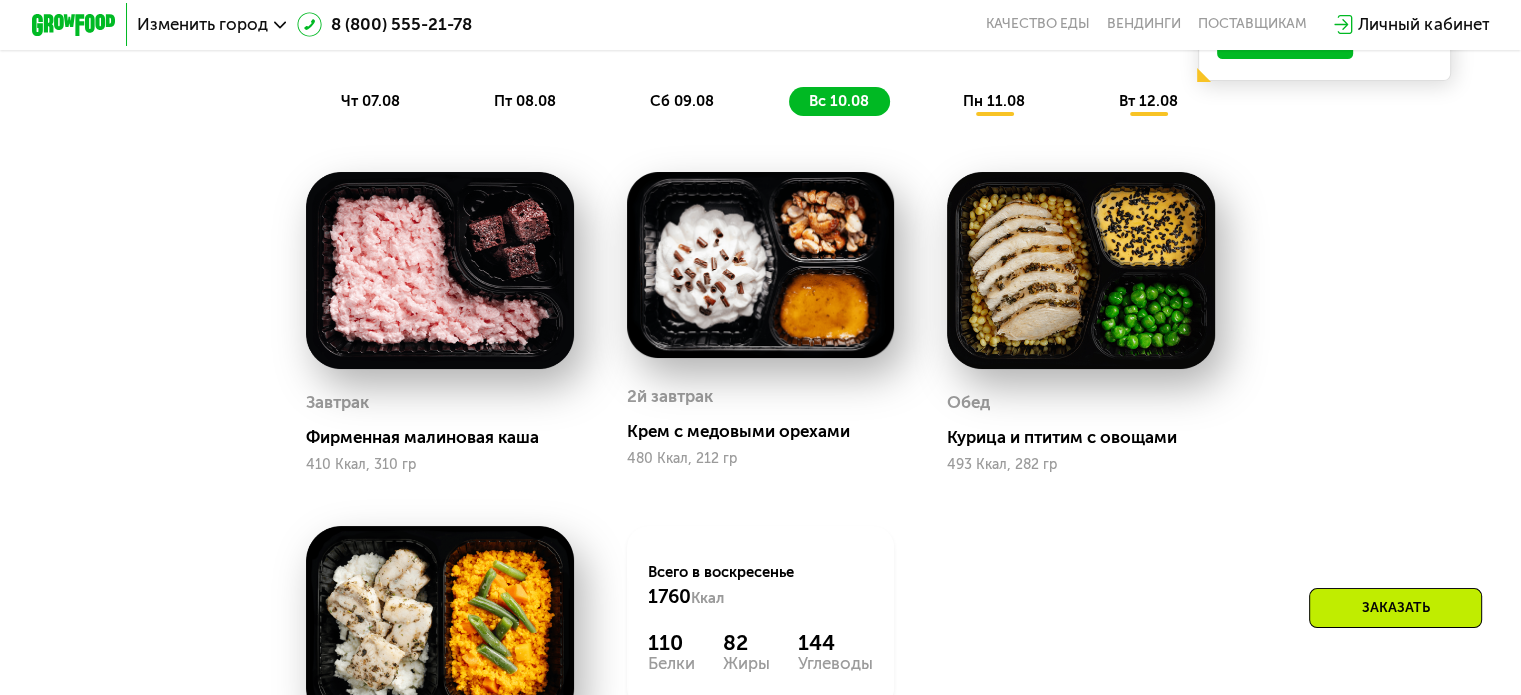 click on "Сбалансированное питание на каждый день Доставка: [DATE], [DAY] Настроить меню  [DAY] [DATE] [DAY] [DATE] [DAY] [DATE] [DAY] [DATE] [DAY] [DATE] [DAY] [DATE] Ваше меню на эту неделю В даты, выделенные желтым, доступна замена блюд. Заменённые блюда пометили в меню жёлтой точкой.  Понятно" at bounding box center [761, 25] 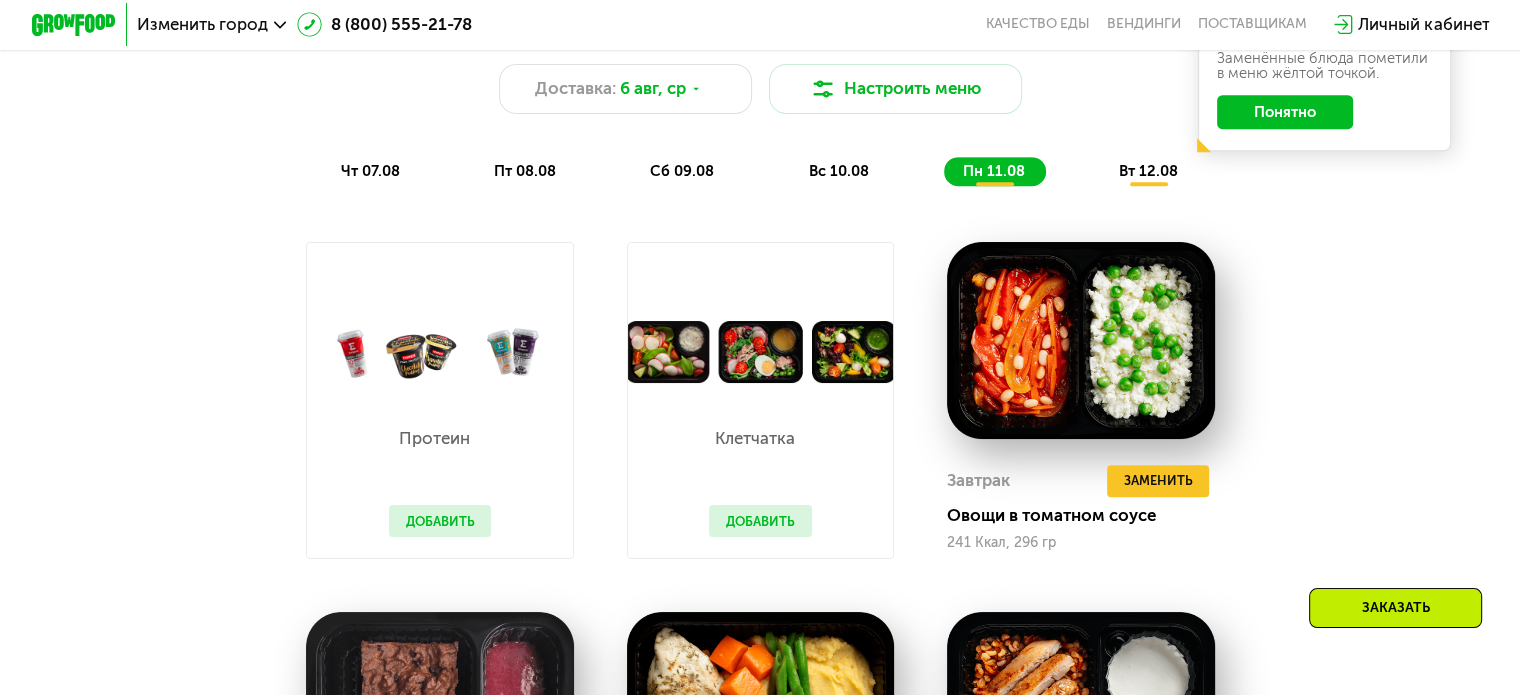 scroll, scrollTop: 951, scrollLeft: 0, axis: vertical 